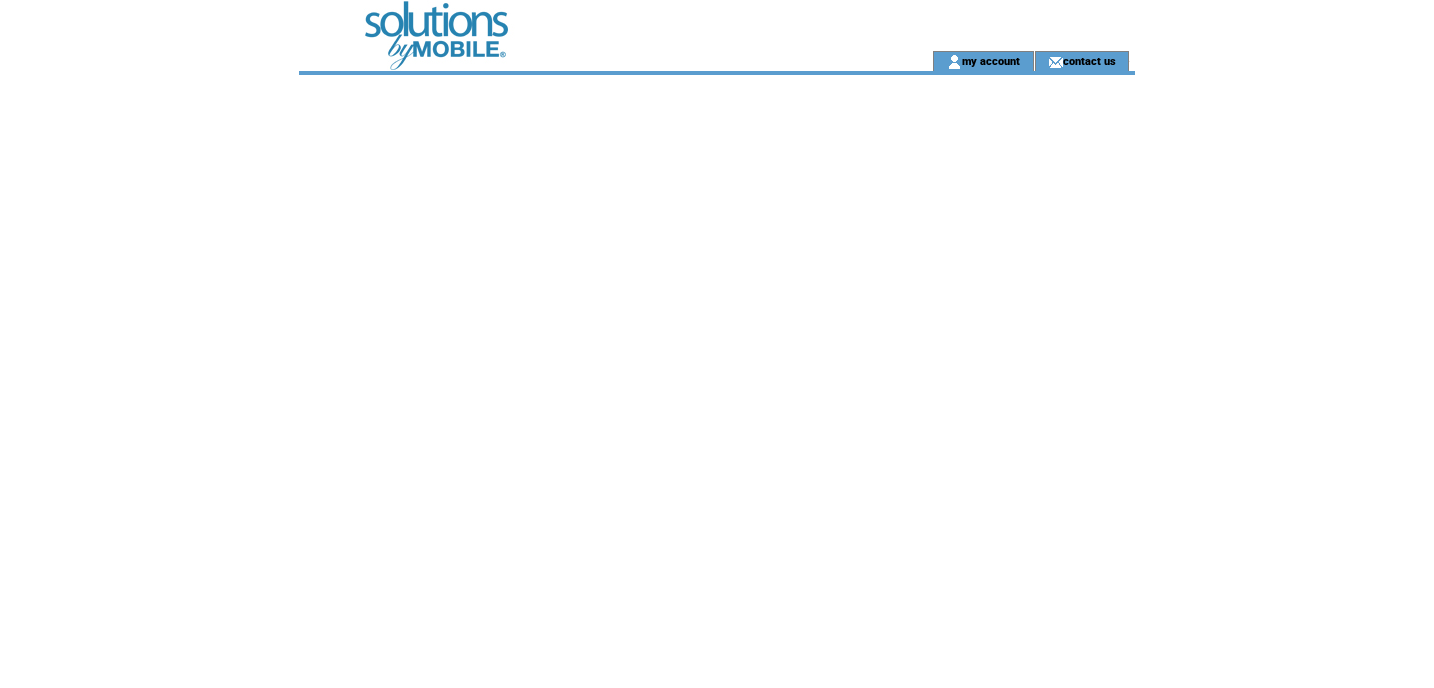 scroll, scrollTop: 0, scrollLeft: 0, axis: both 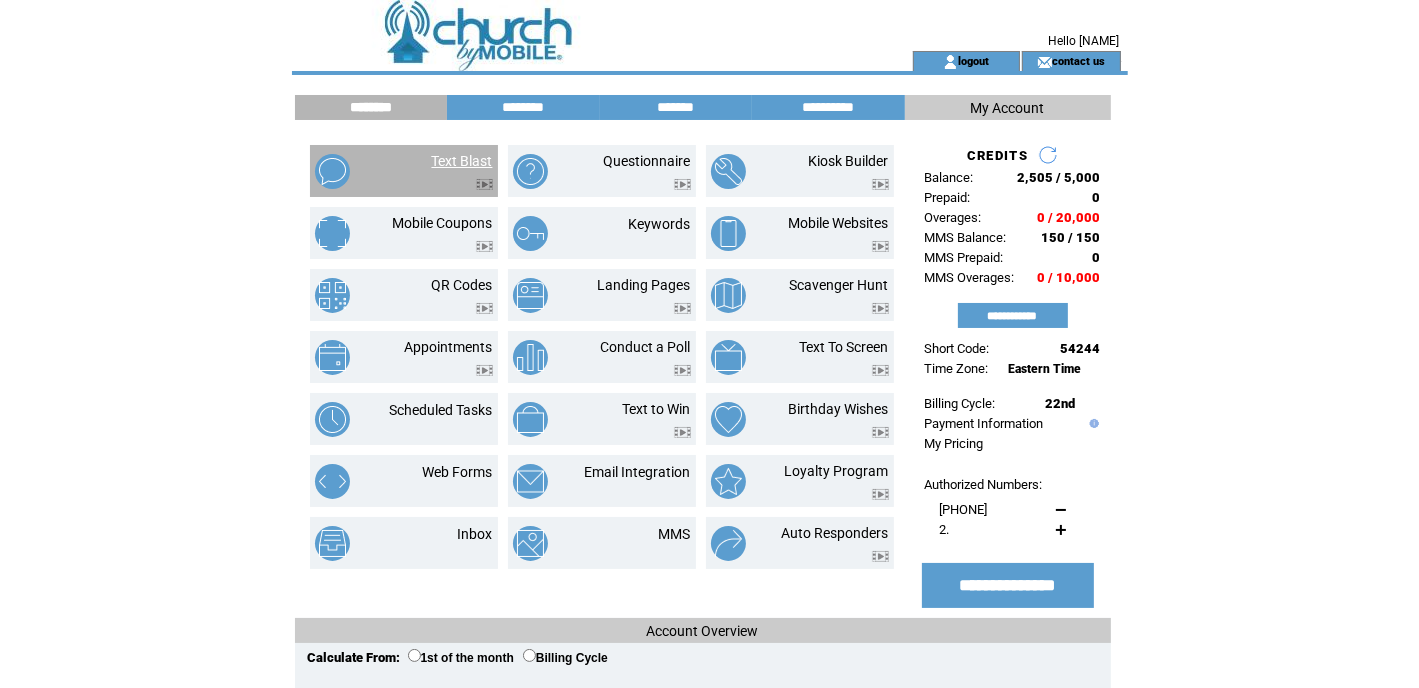 click on "Text Blast" at bounding box center (462, 161) 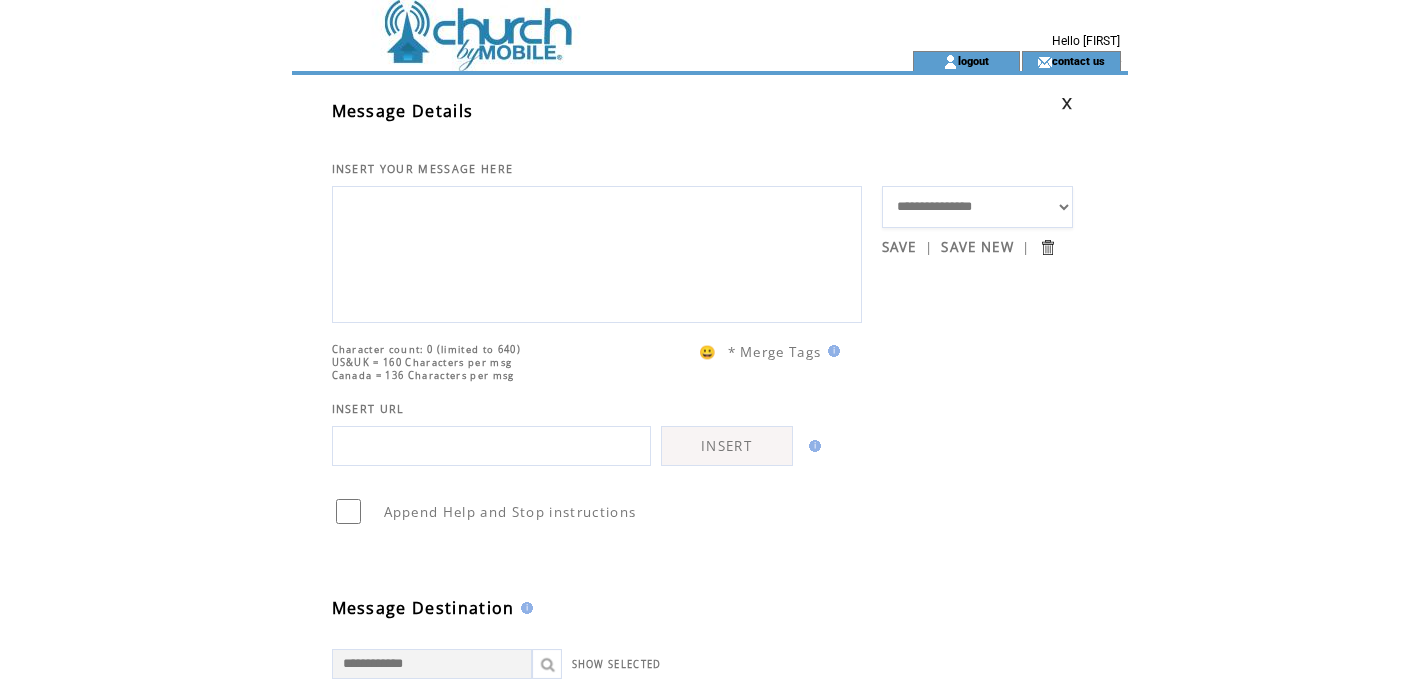 scroll, scrollTop: 0, scrollLeft: 0, axis: both 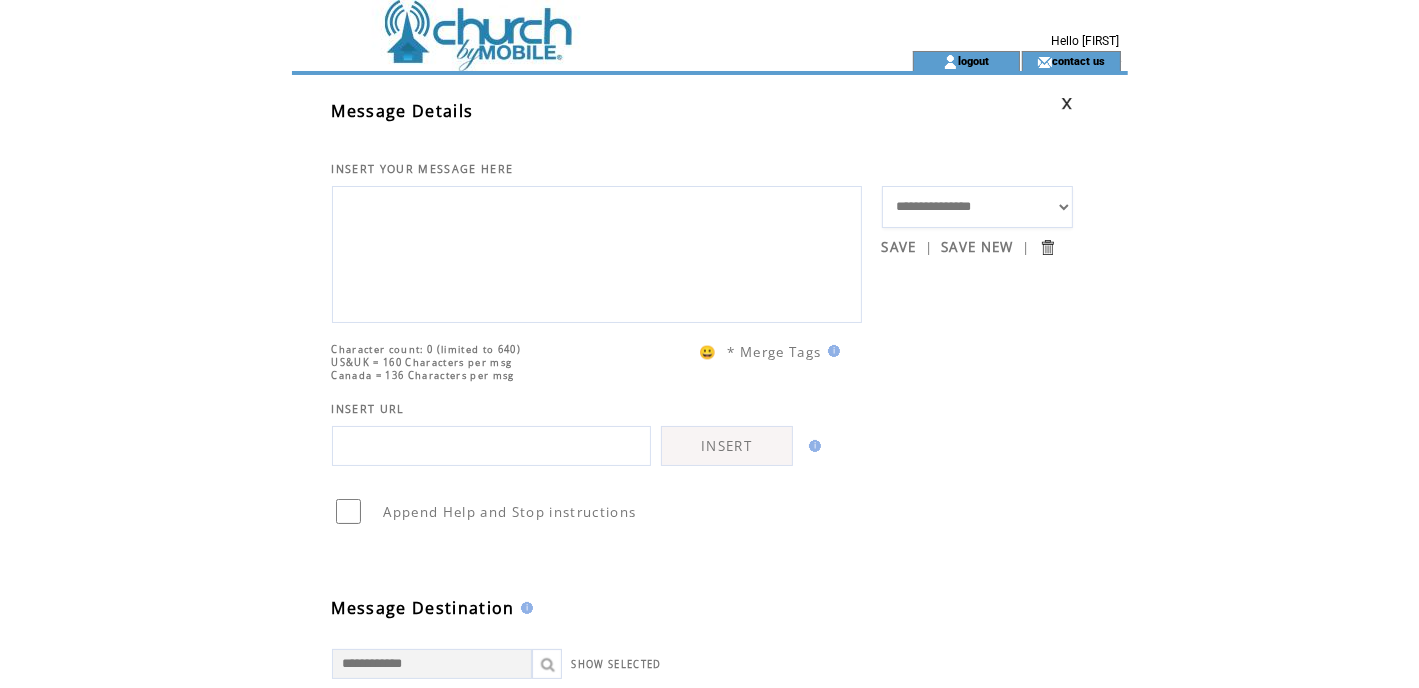 click at bounding box center (597, 252) 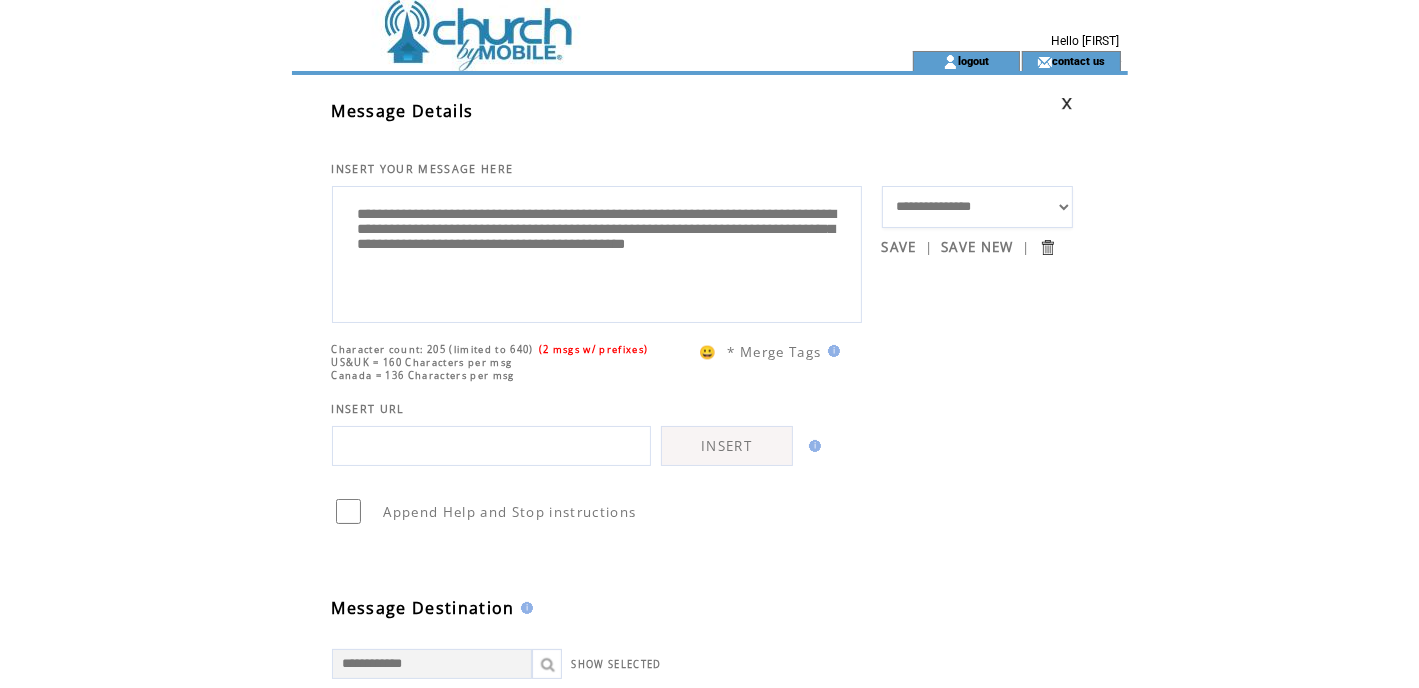 click on "**********" at bounding box center [597, 252] 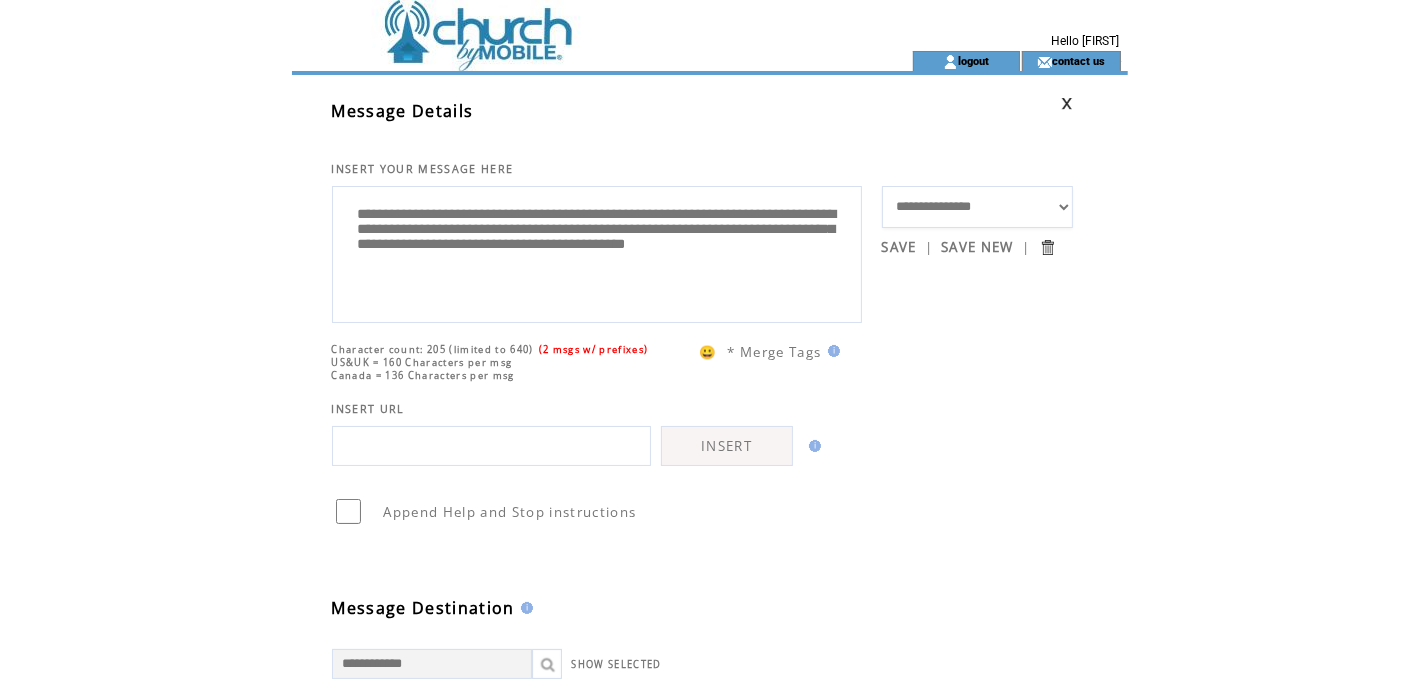 click on "**********" at bounding box center (597, 252) 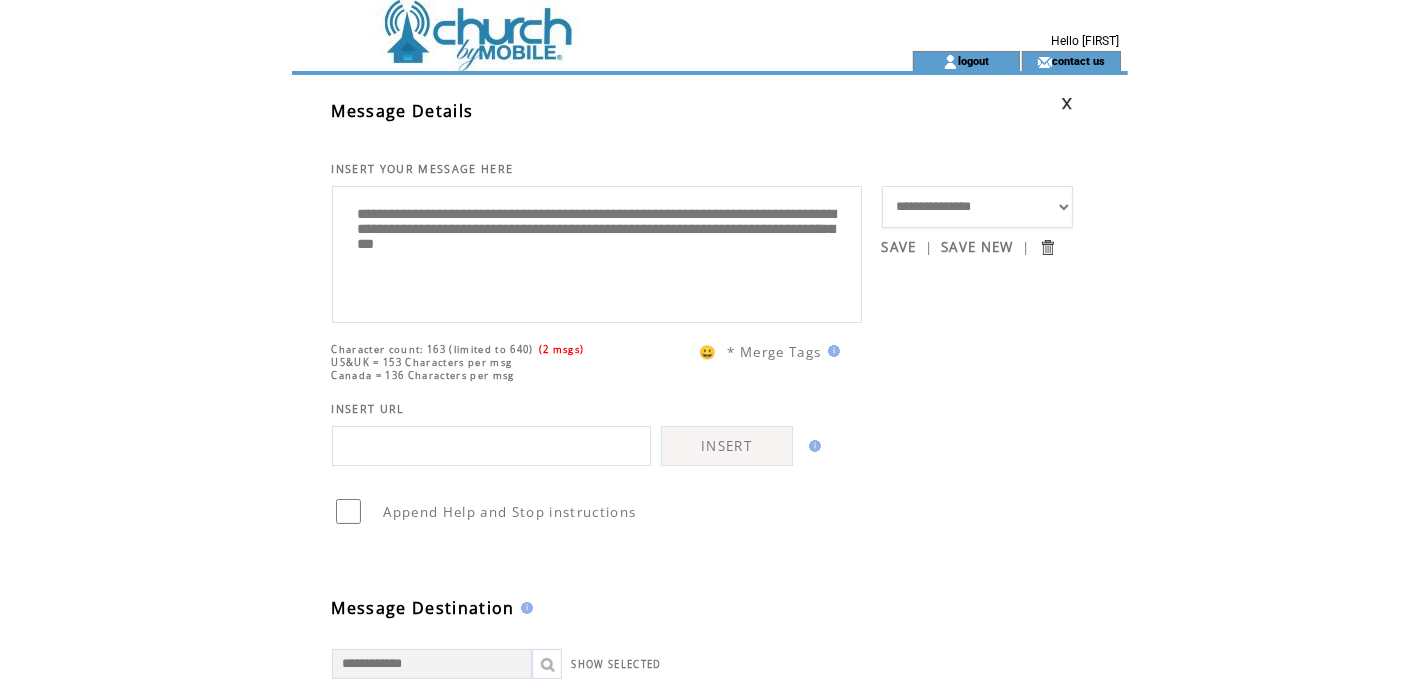 click on "**********" at bounding box center (597, 252) 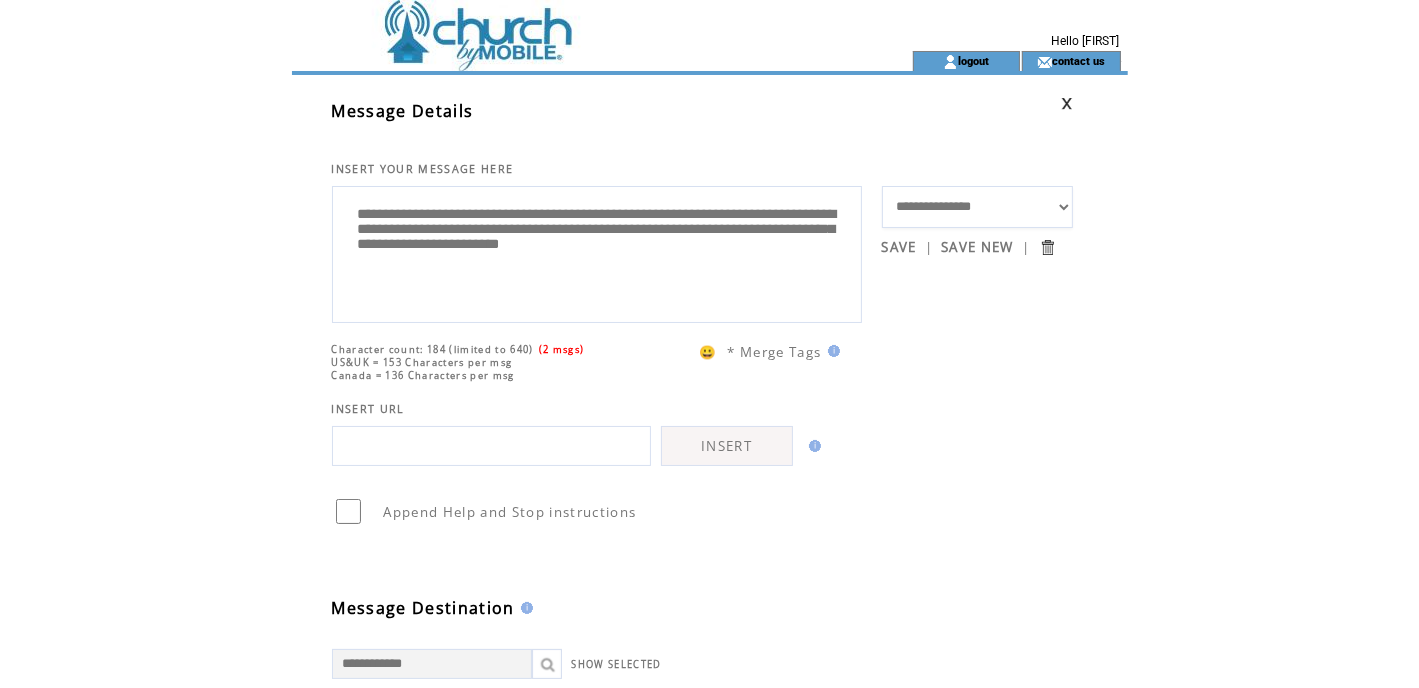 drag, startPoint x: 595, startPoint y: 217, endPoint x: 582, endPoint y: 216, distance: 13.038404 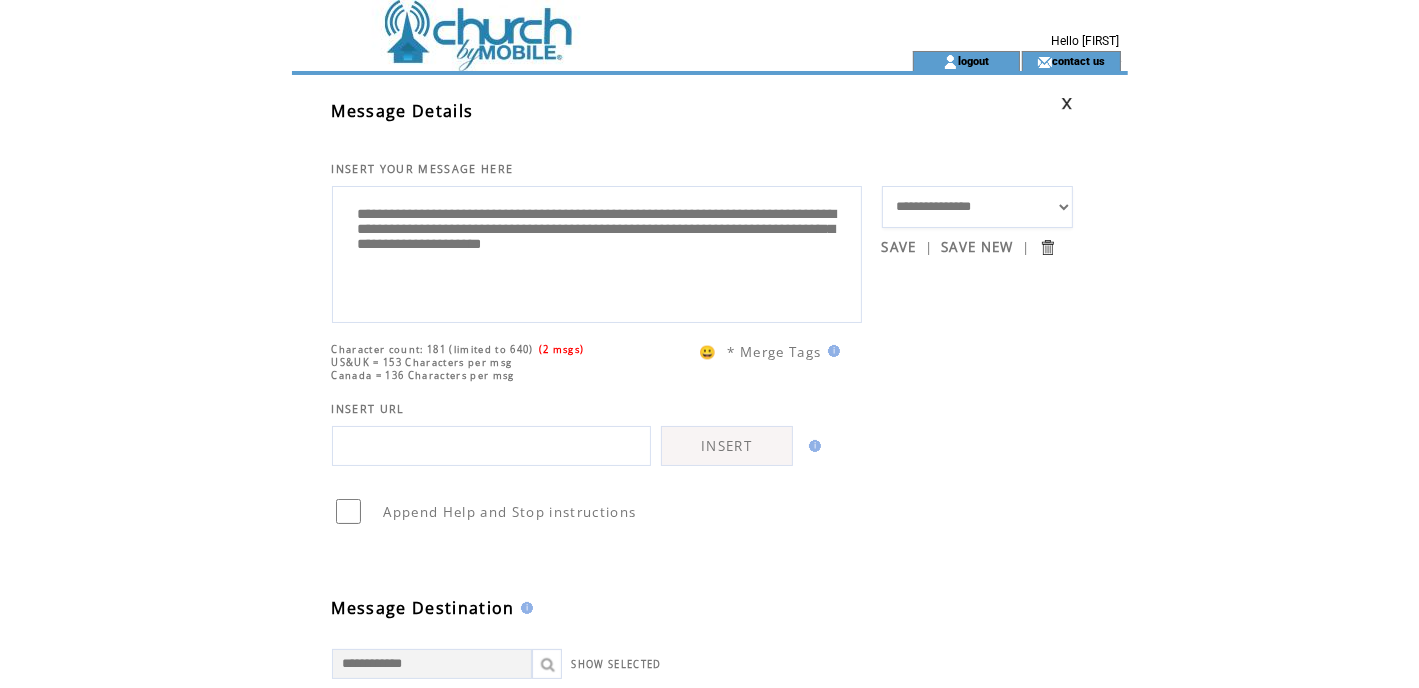 drag, startPoint x: 354, startPoint y: 260, endPoint x: 476, endPoint y: 262, distance: 122.016396 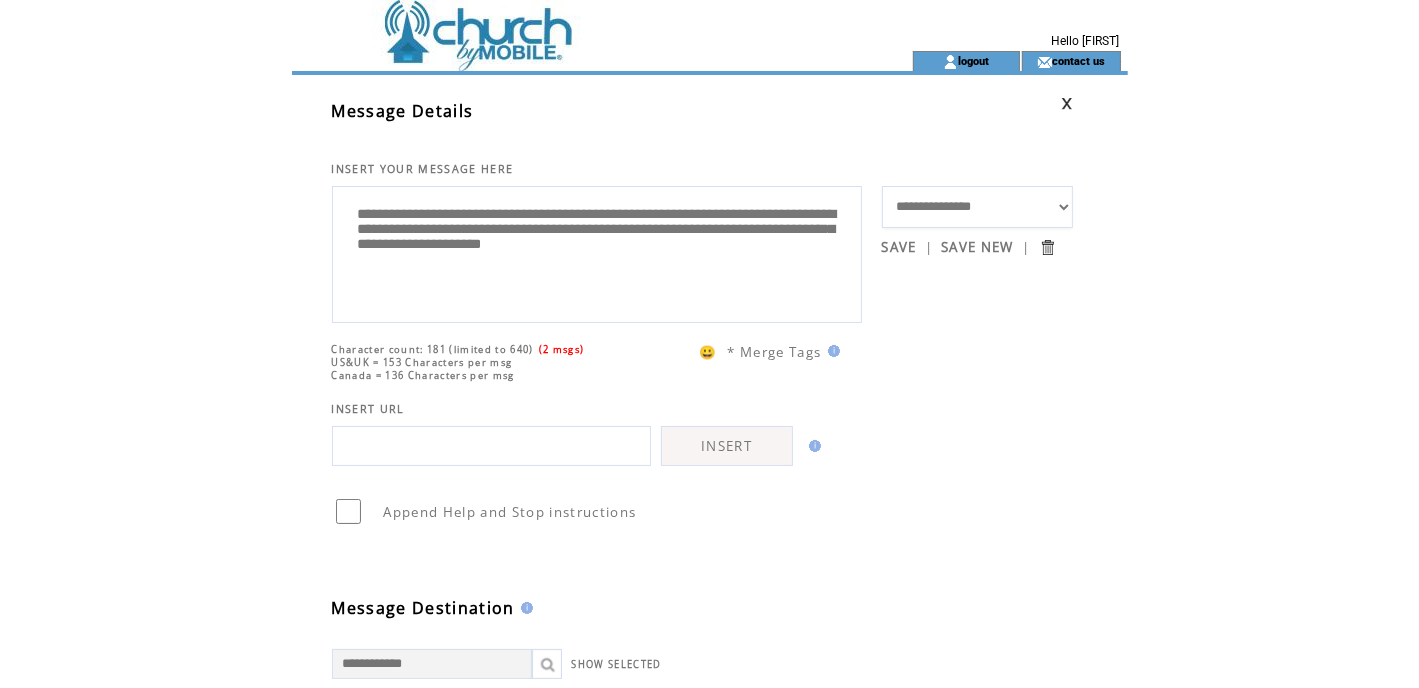 click on "**********" at bounding box center [597, 252] 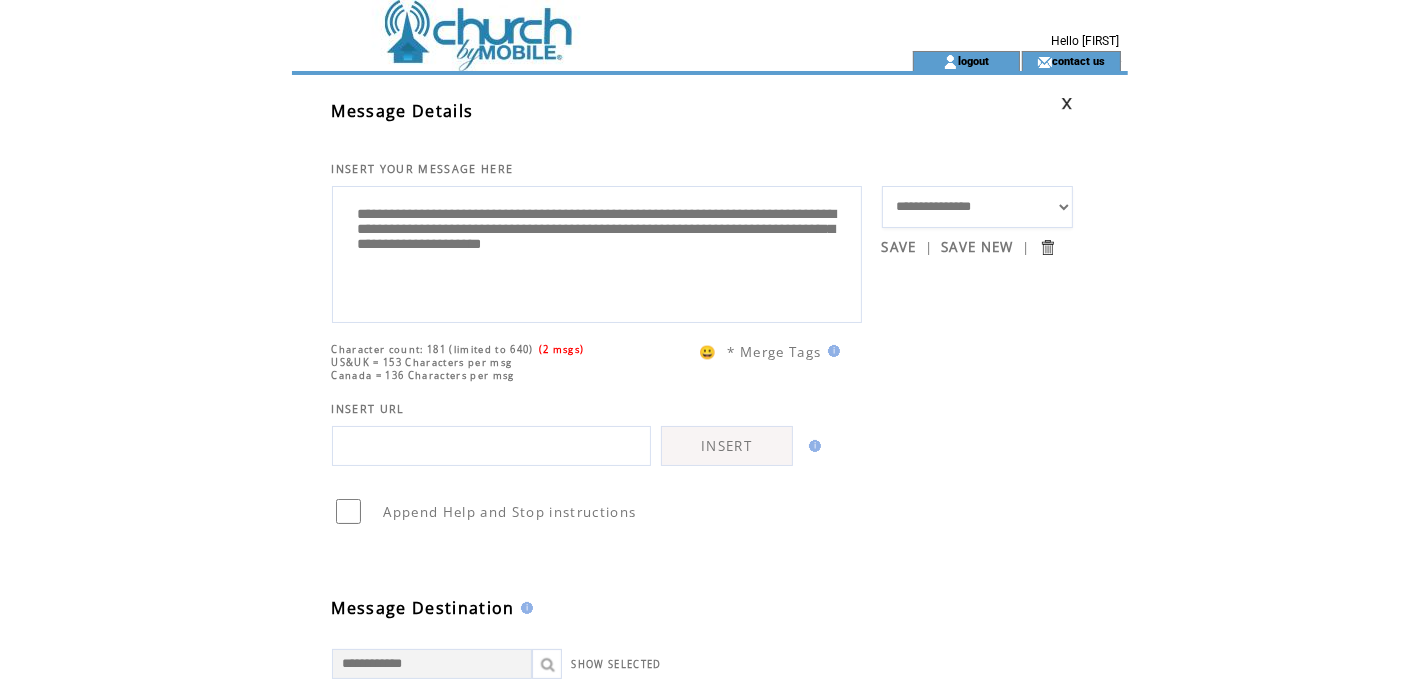 drag, startPoint x: 355, startPoint y: 237, endPoint x: 266, endPoint y: 311, distance: 115.74541 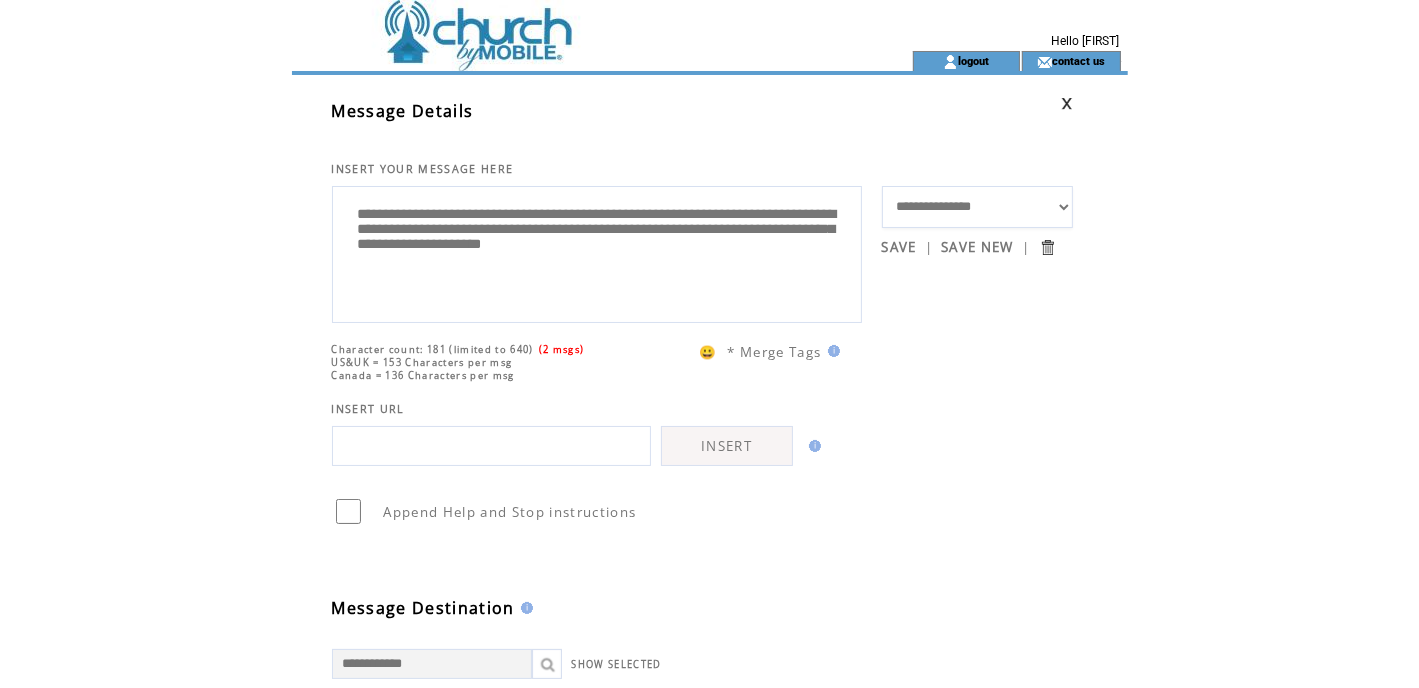 click on "**********" 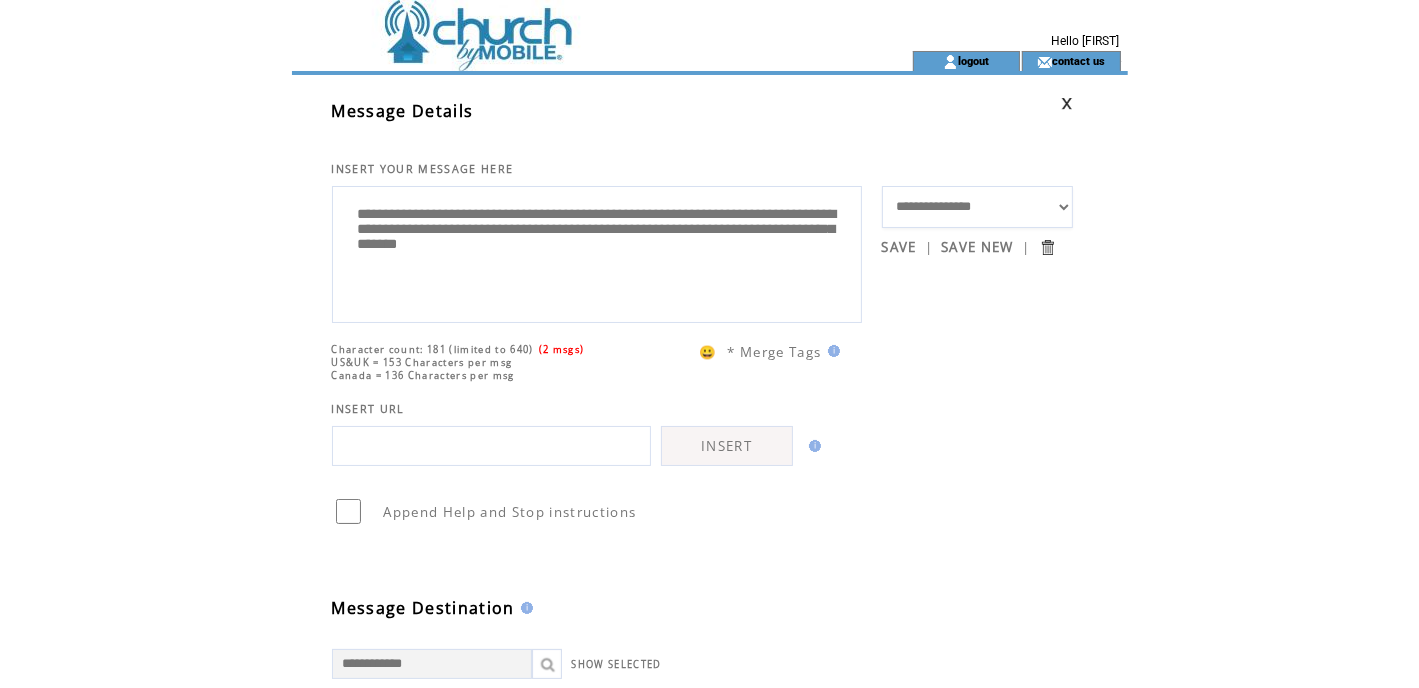 click on "**********" at bounding box center (597, 252) 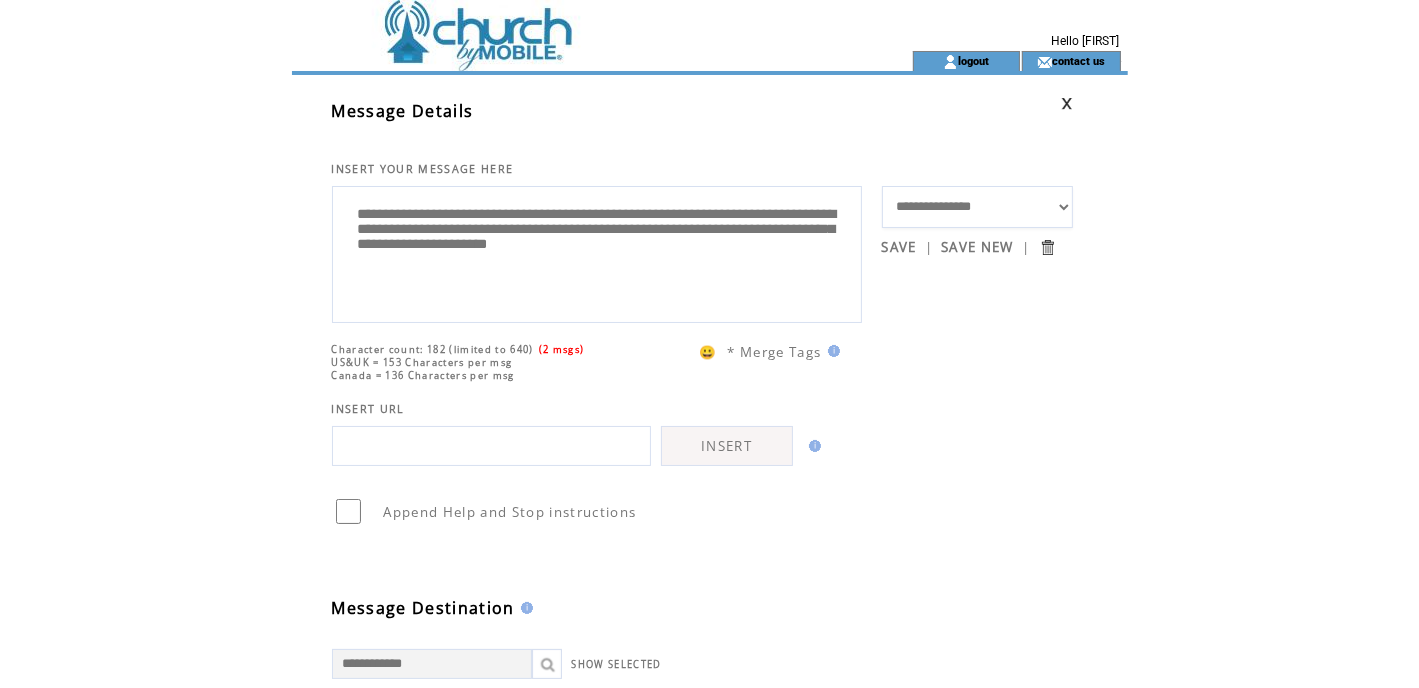 drag, startPoint x: 374, startPoint y: 240, endPoint x: 390, endPoint y: 242, distance: 16.124516 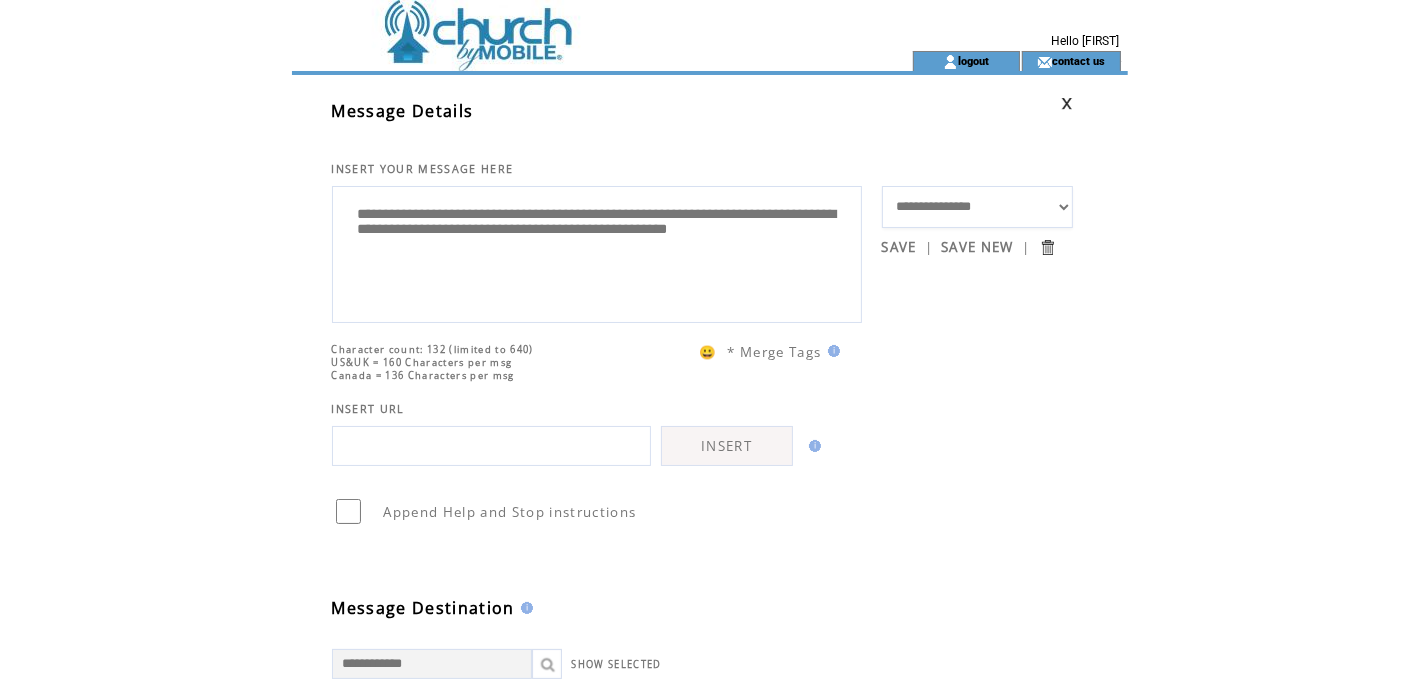 drag, startPoint x: 409, startPoint y: 263, endPoint x: 385, endPoint y: 236, distance: 36.124783 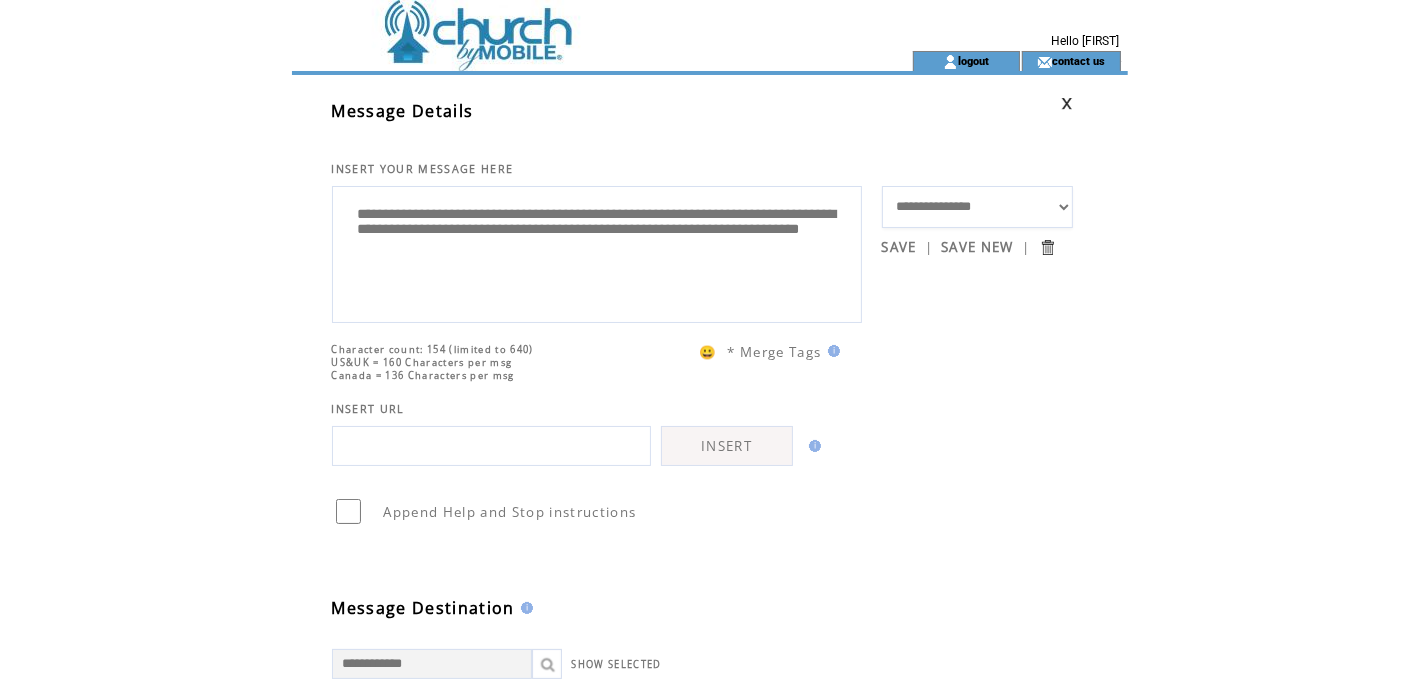drag, startPoint x: 760, startPoint y: 241, endPoint x: 596, endPoint y: 243, distance: 164.01219 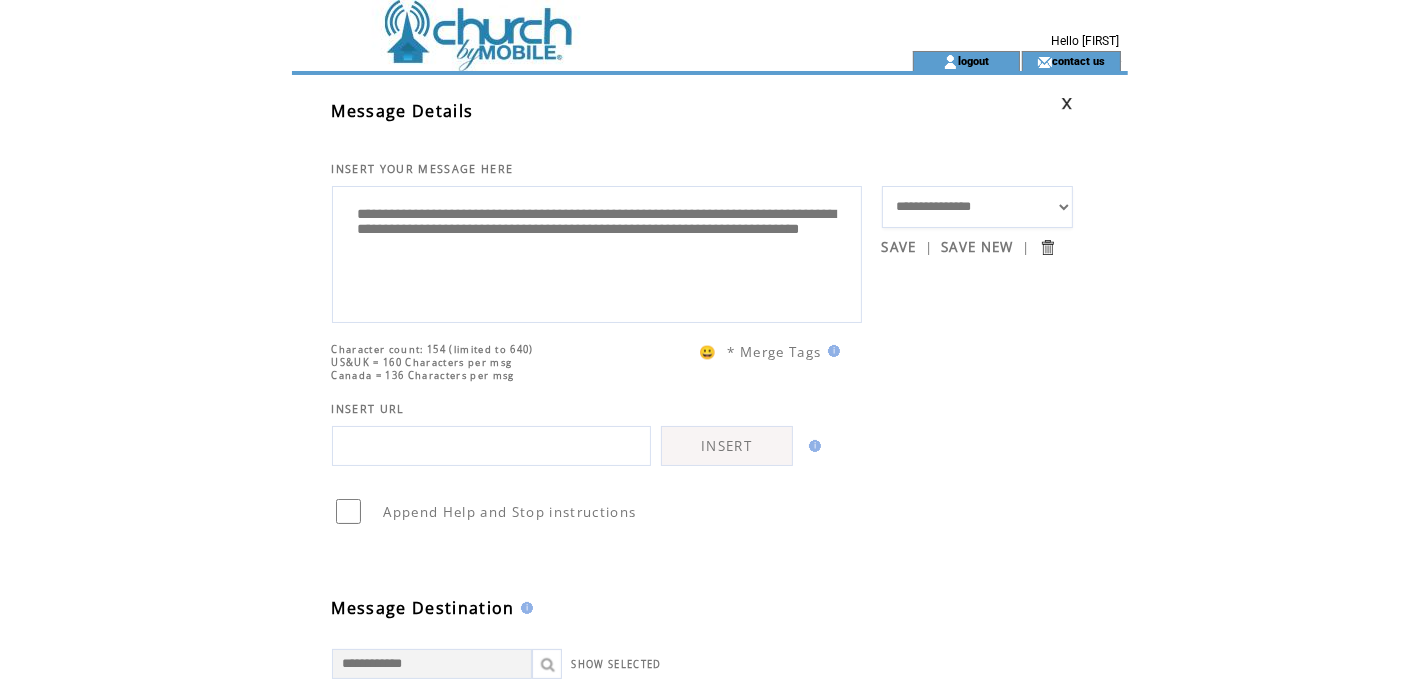 click on "**********" at bounding box center (597, 252) 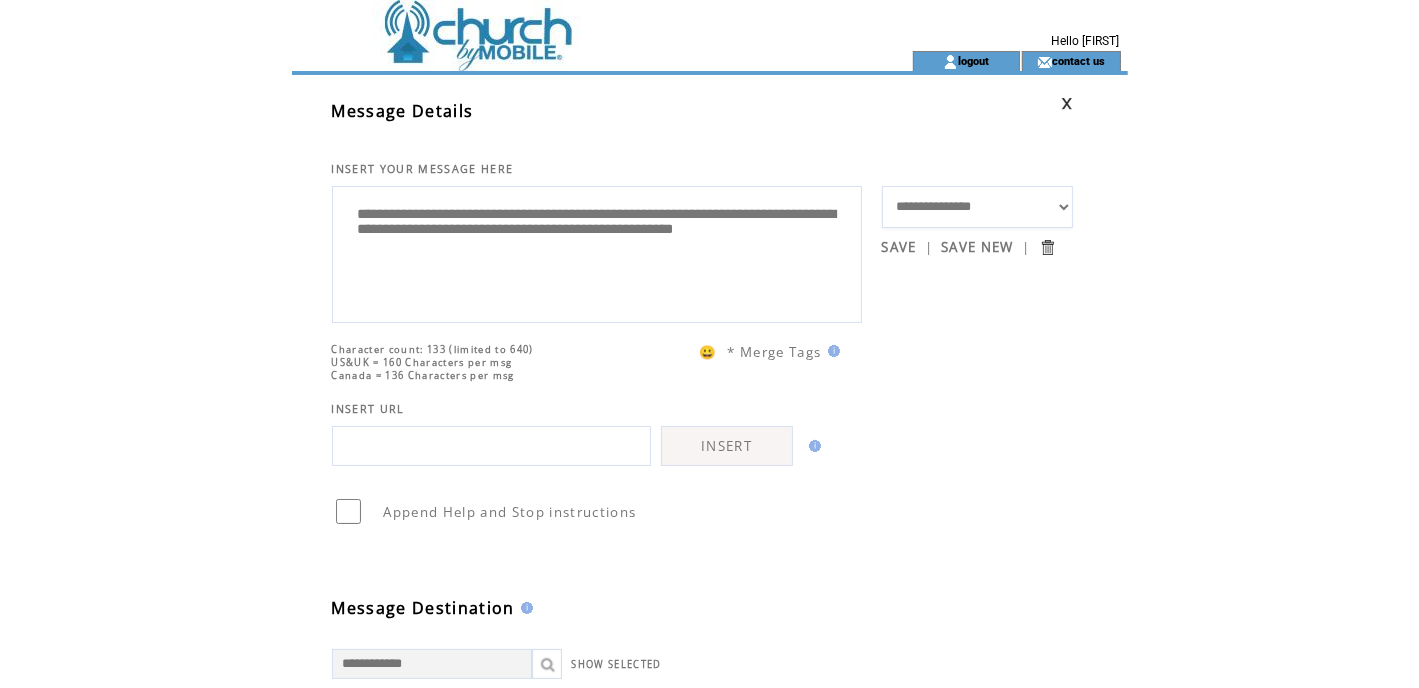 click on "**********" at bounding box center (597, 252) 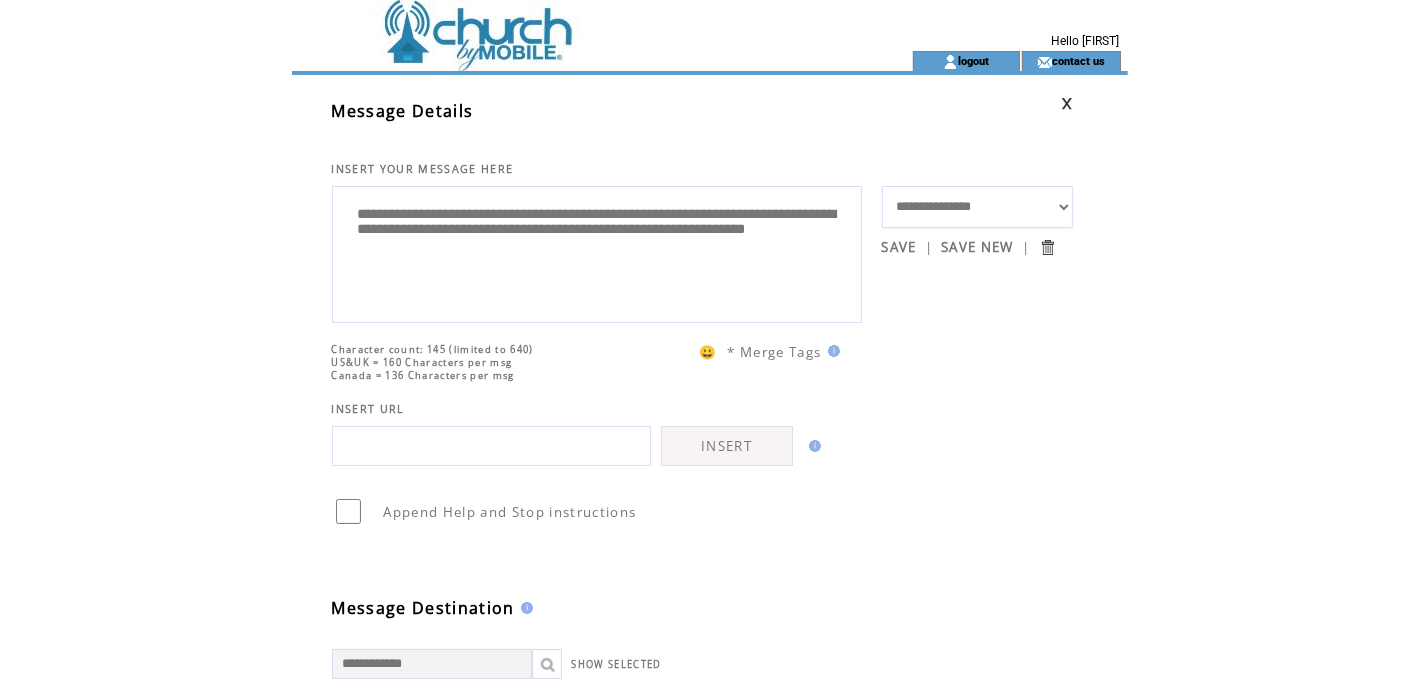 click on "**********" at bounding box center (597, 252) 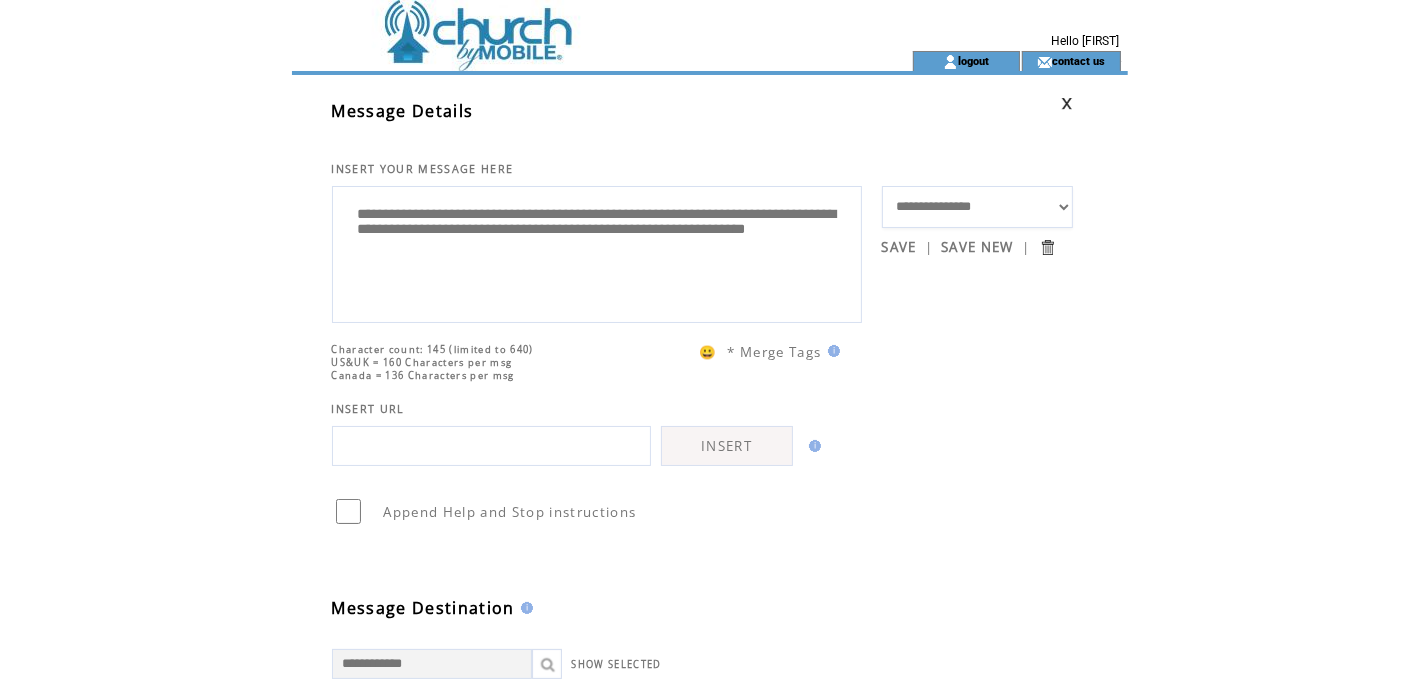 click on "**********" at bounding box center [597, 252] 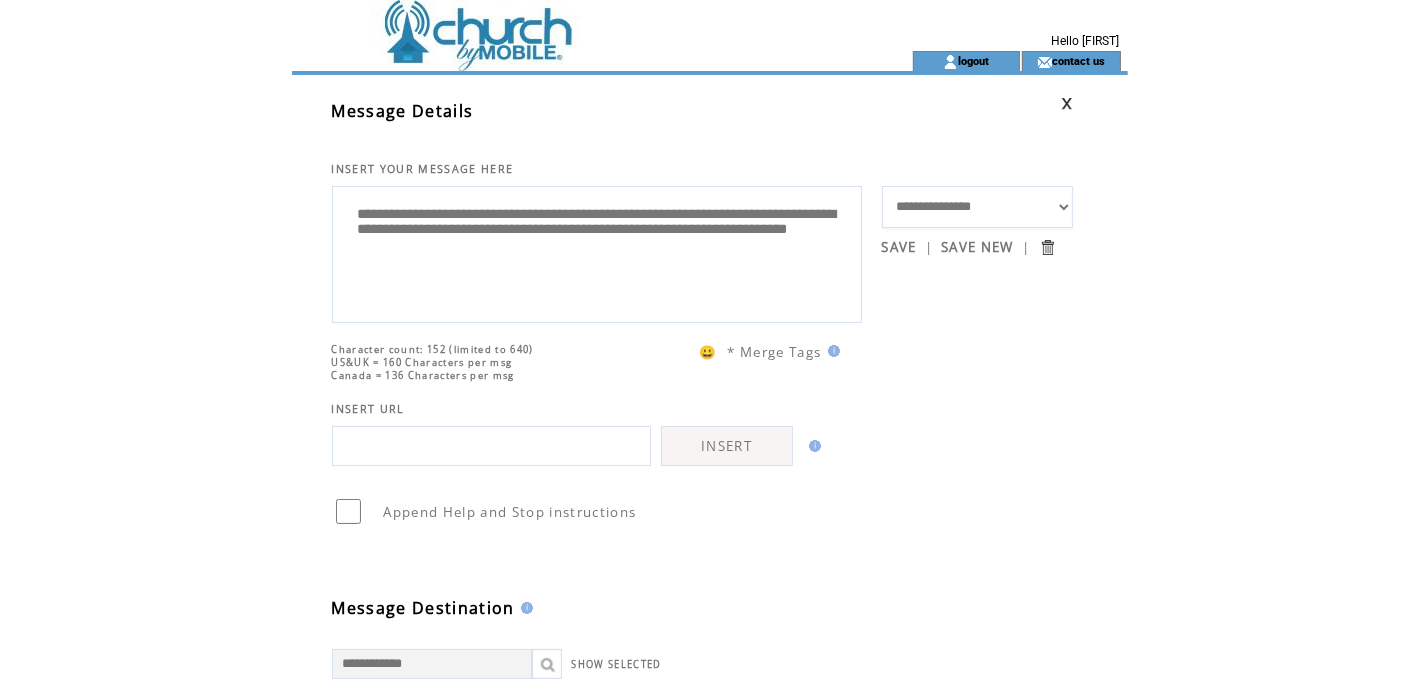 click on "**********" at bounding box center [597, 252] 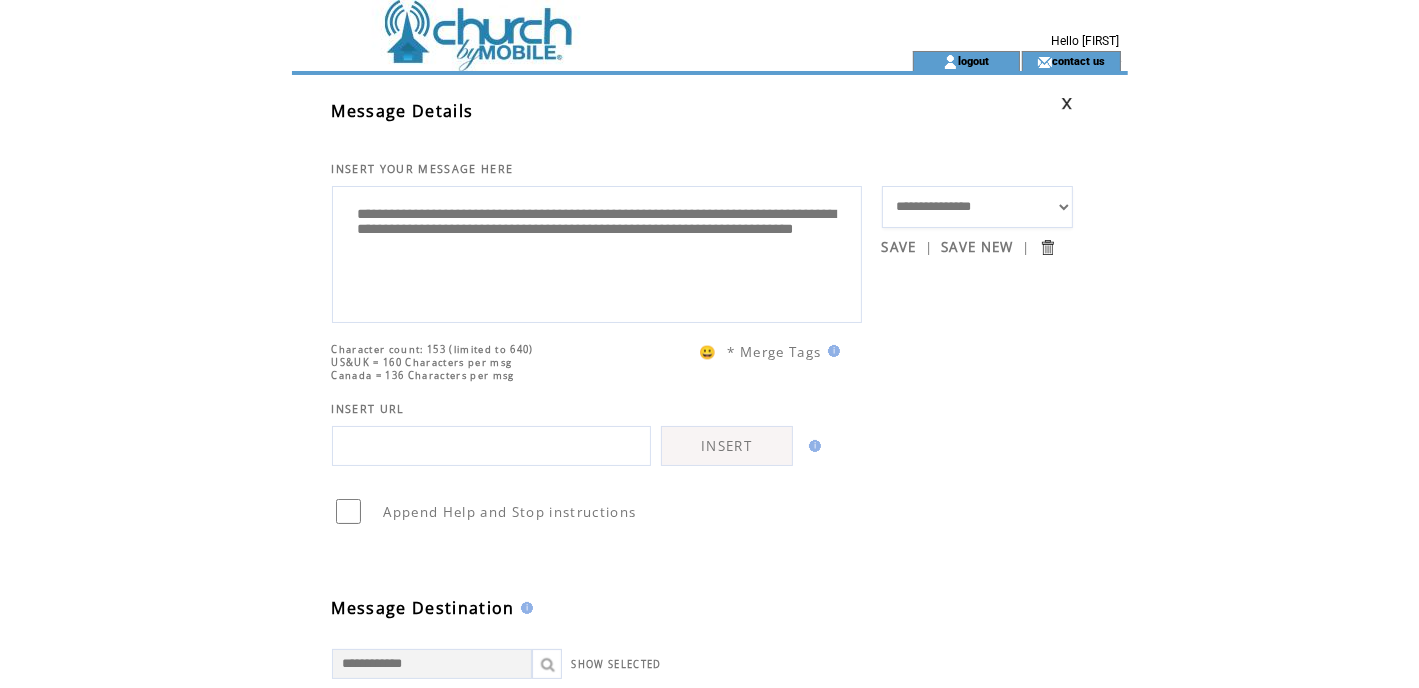 click on "**********" at bounding box center [597, 252] 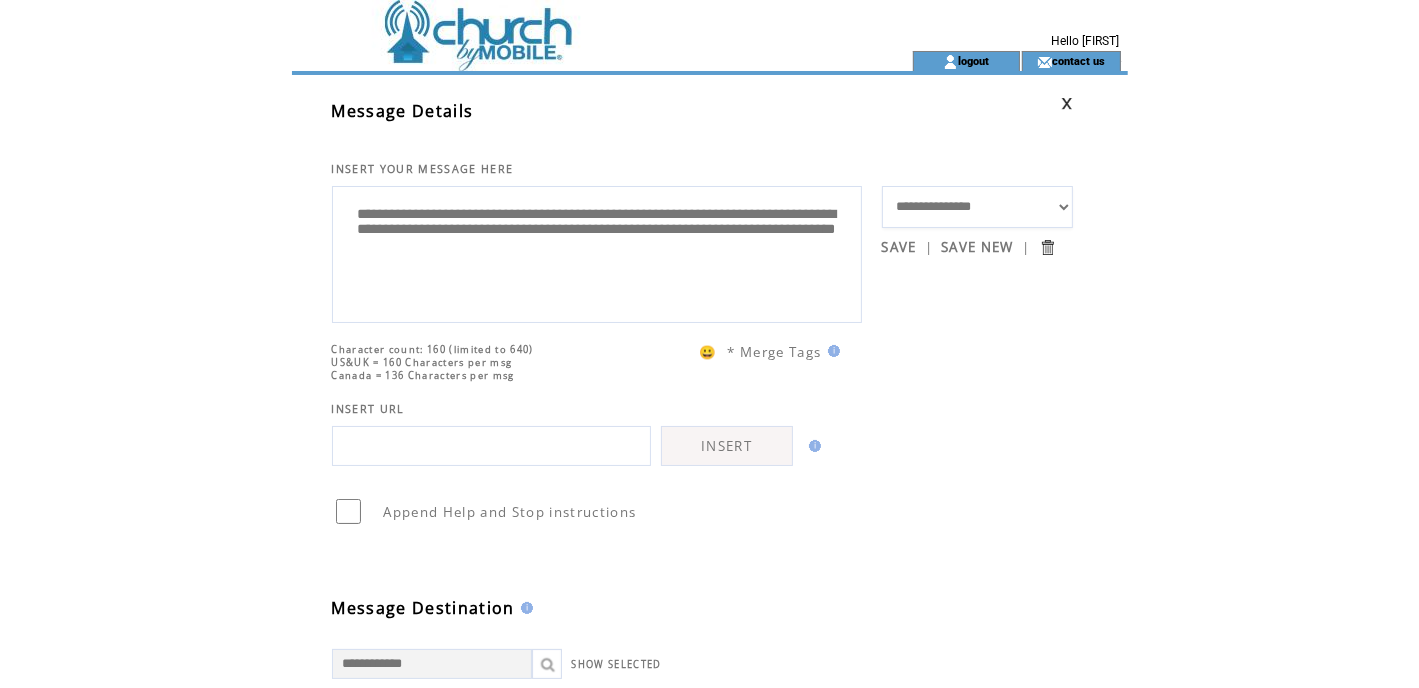 click on "**********" at bounding box center [597, 252] 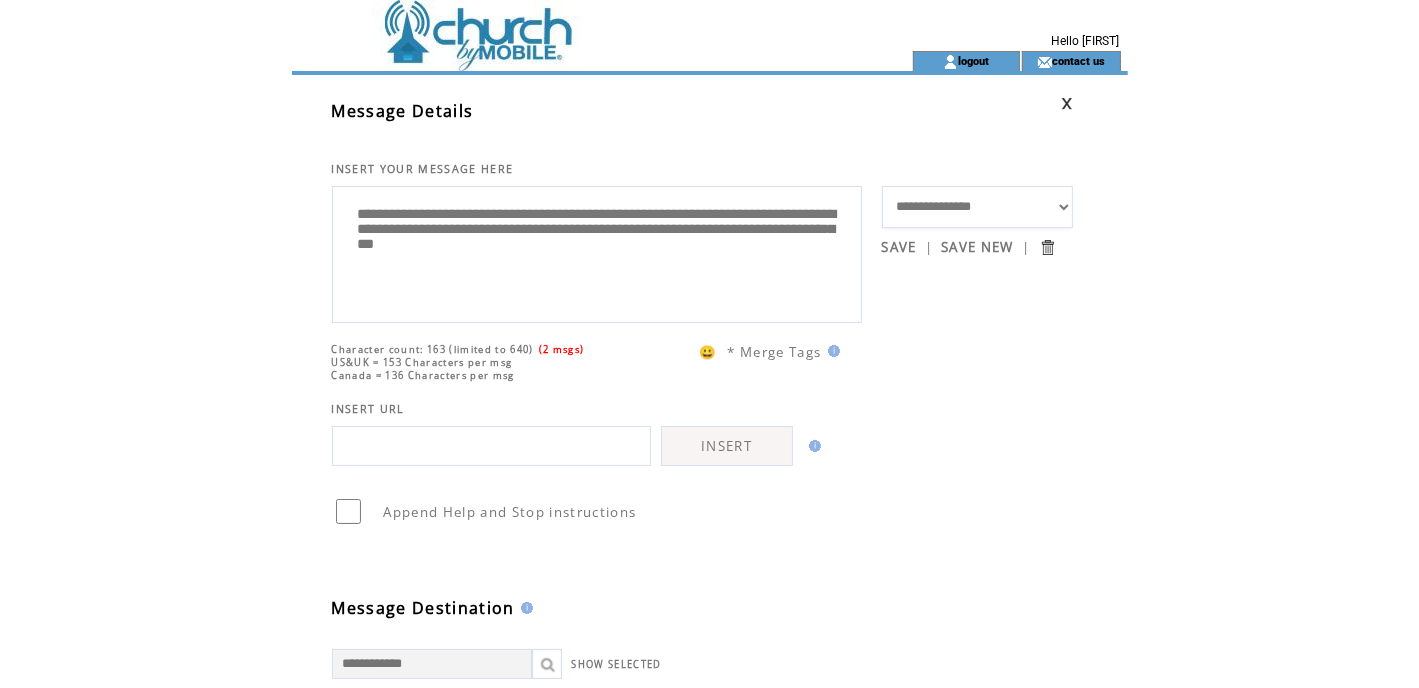 click on "**********" at bounding box center [597, 252] 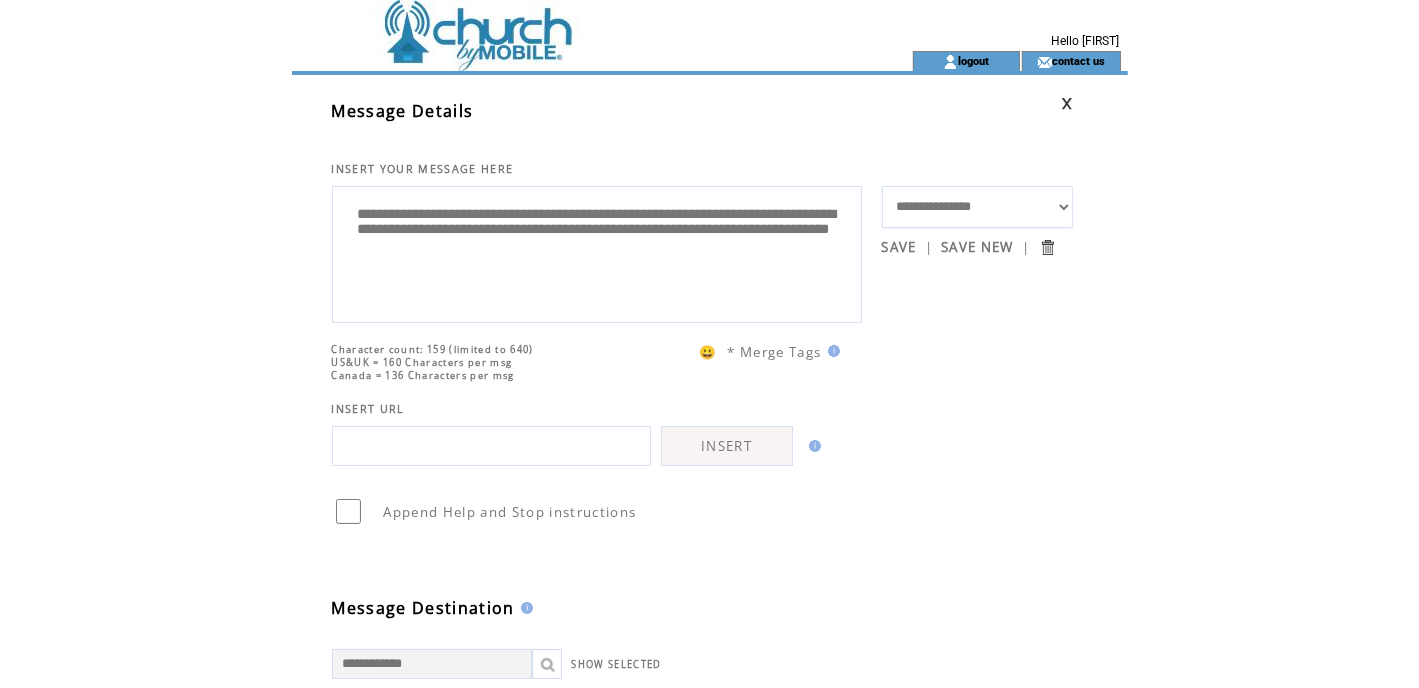 click on "**********" at bounding box center [597, 252] 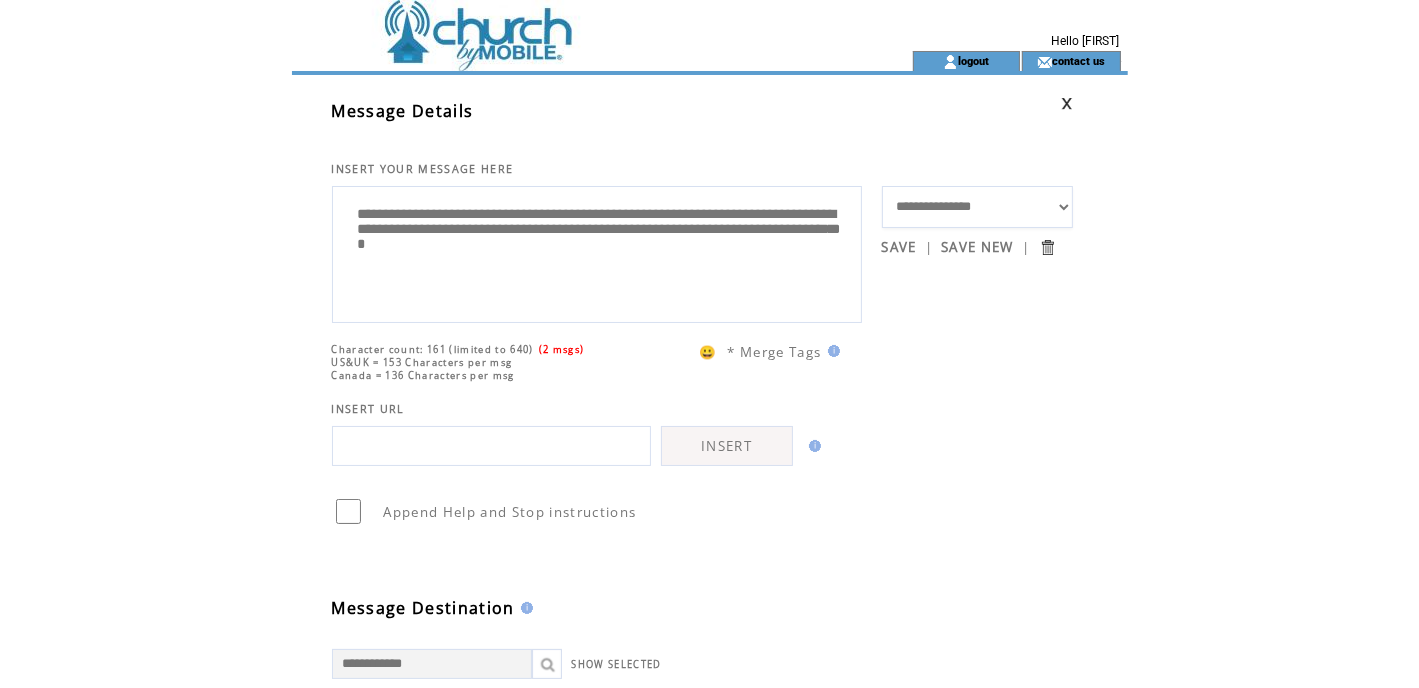 click on "**********" at bounding box center (597, 252) 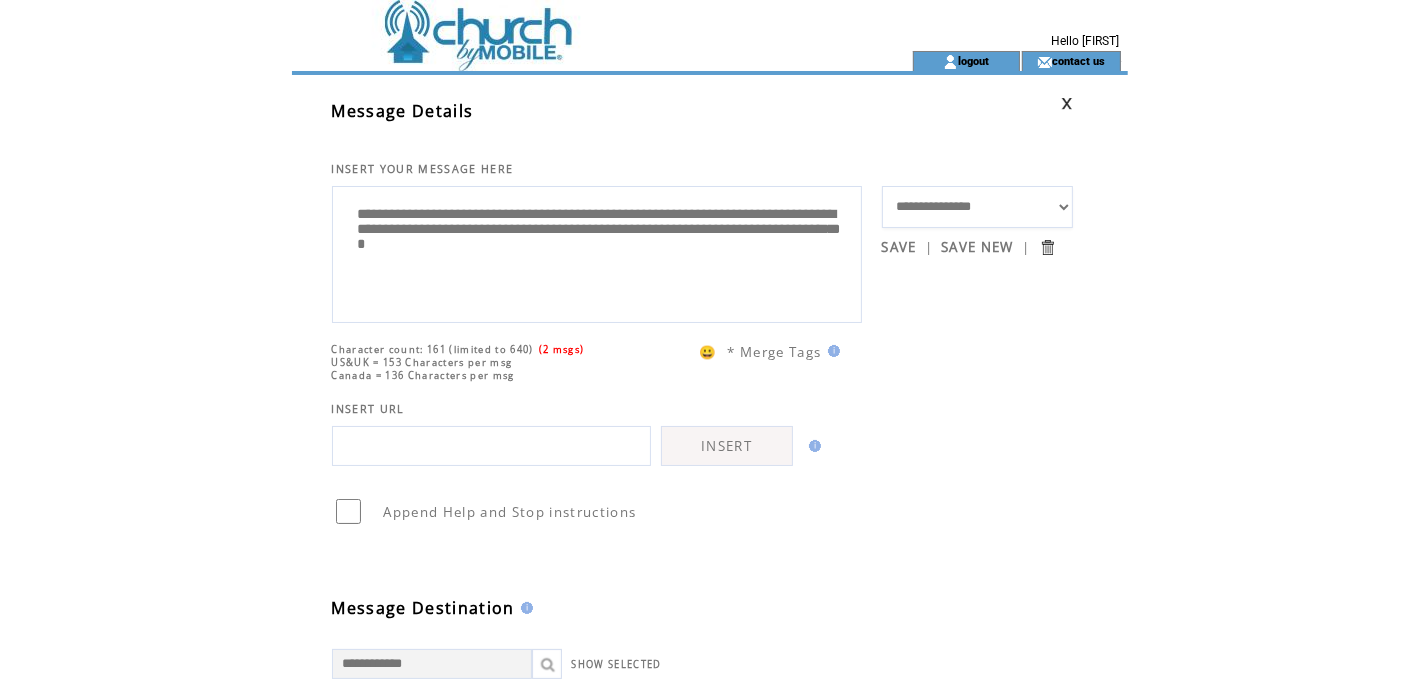 click on "**********" at bounding box center [597, 252] 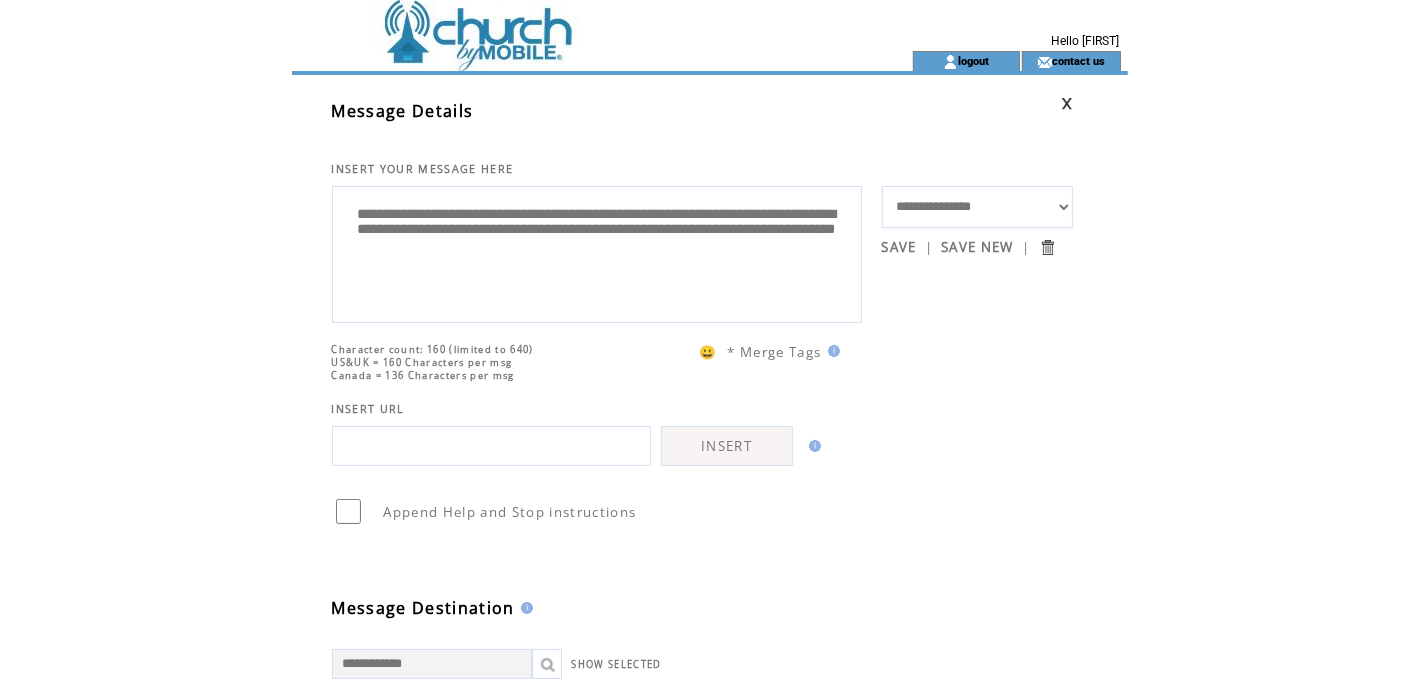 click on "**********" at bounding box center (597, 252) 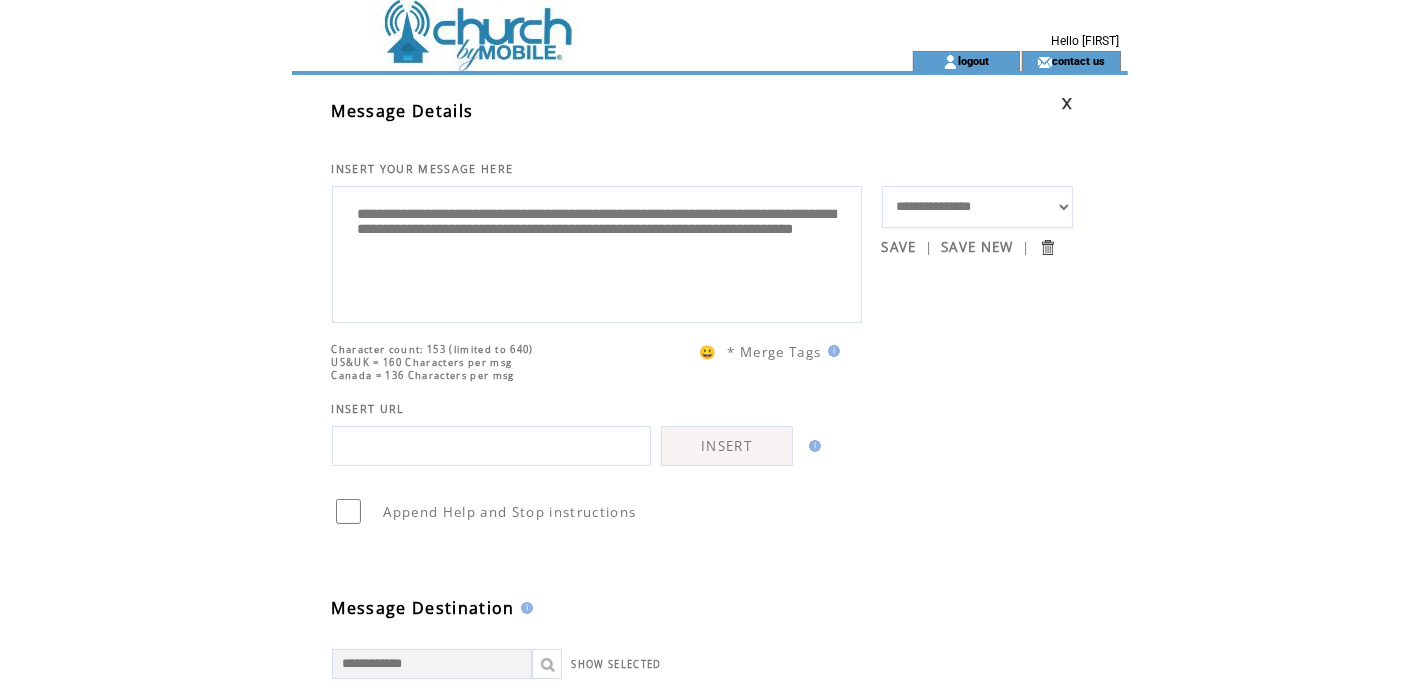 click on "**********" at bounding box center [597, 252] 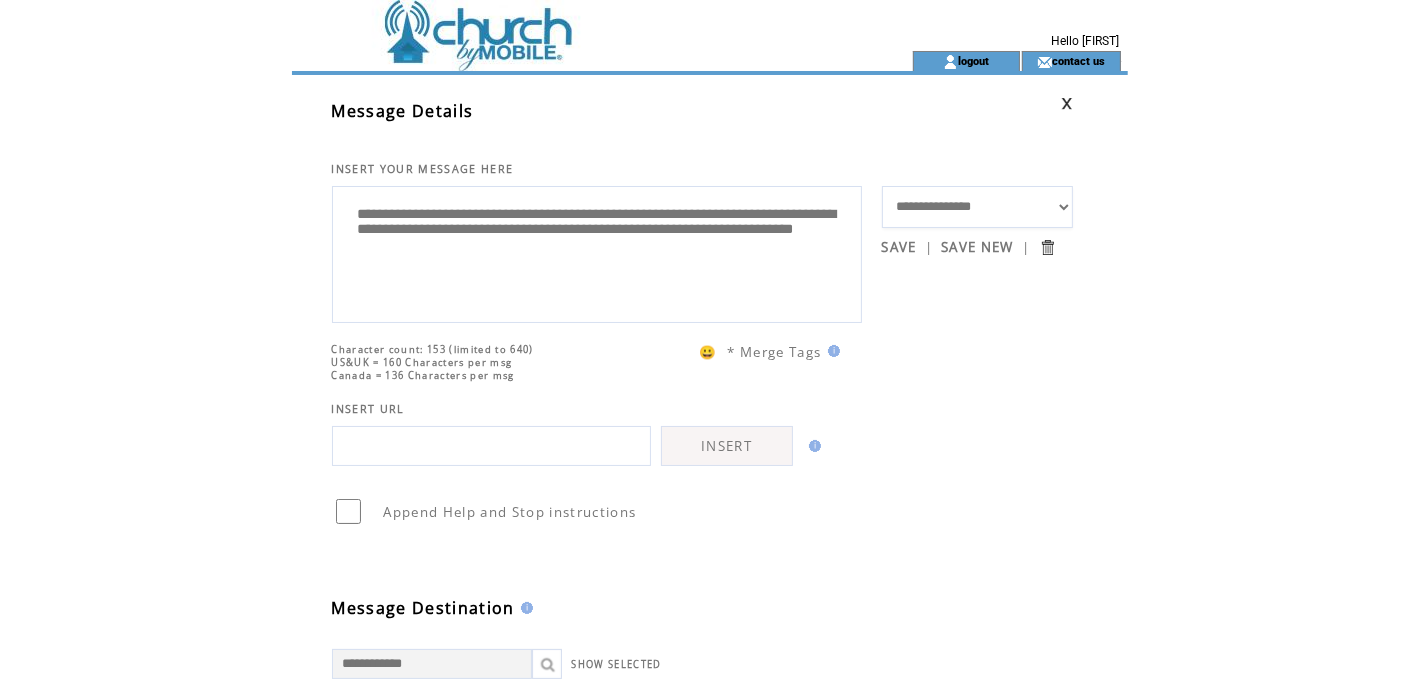 type on "**********" 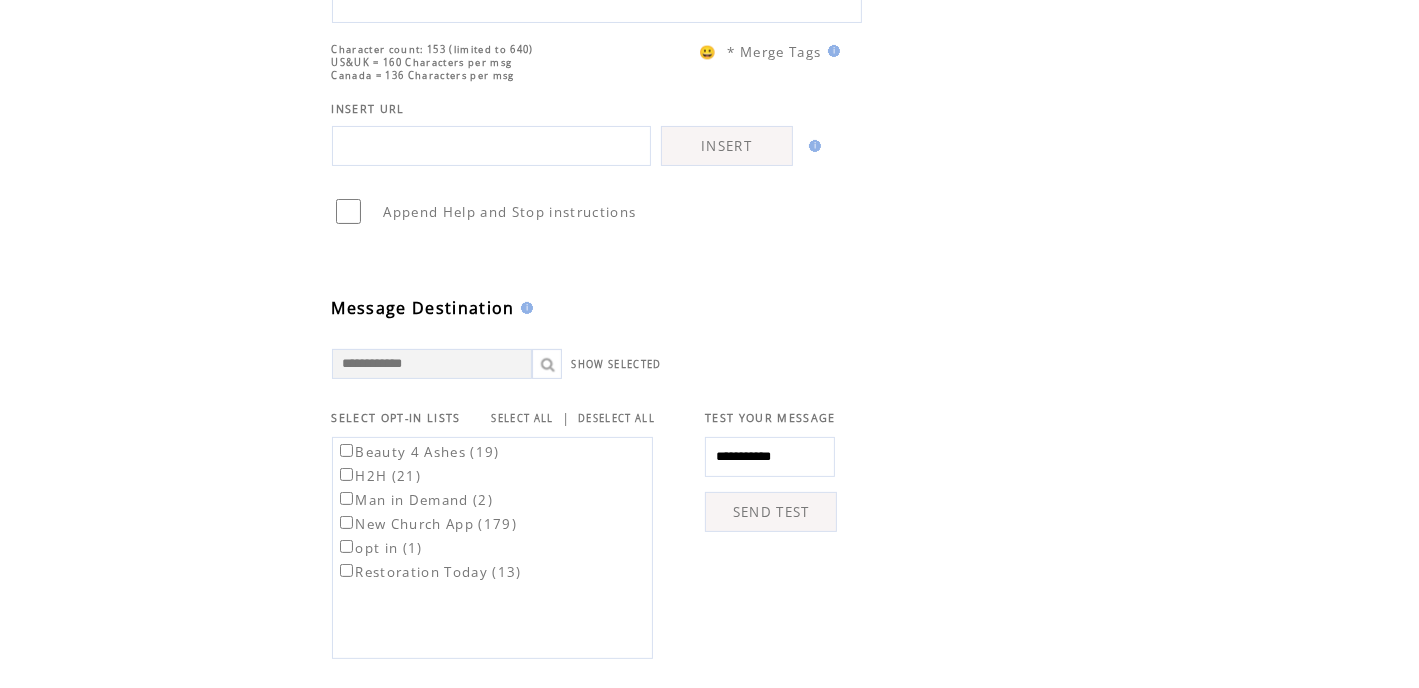 scroll, scrollTop: 600, scrollLeft: 0, axis: vertical 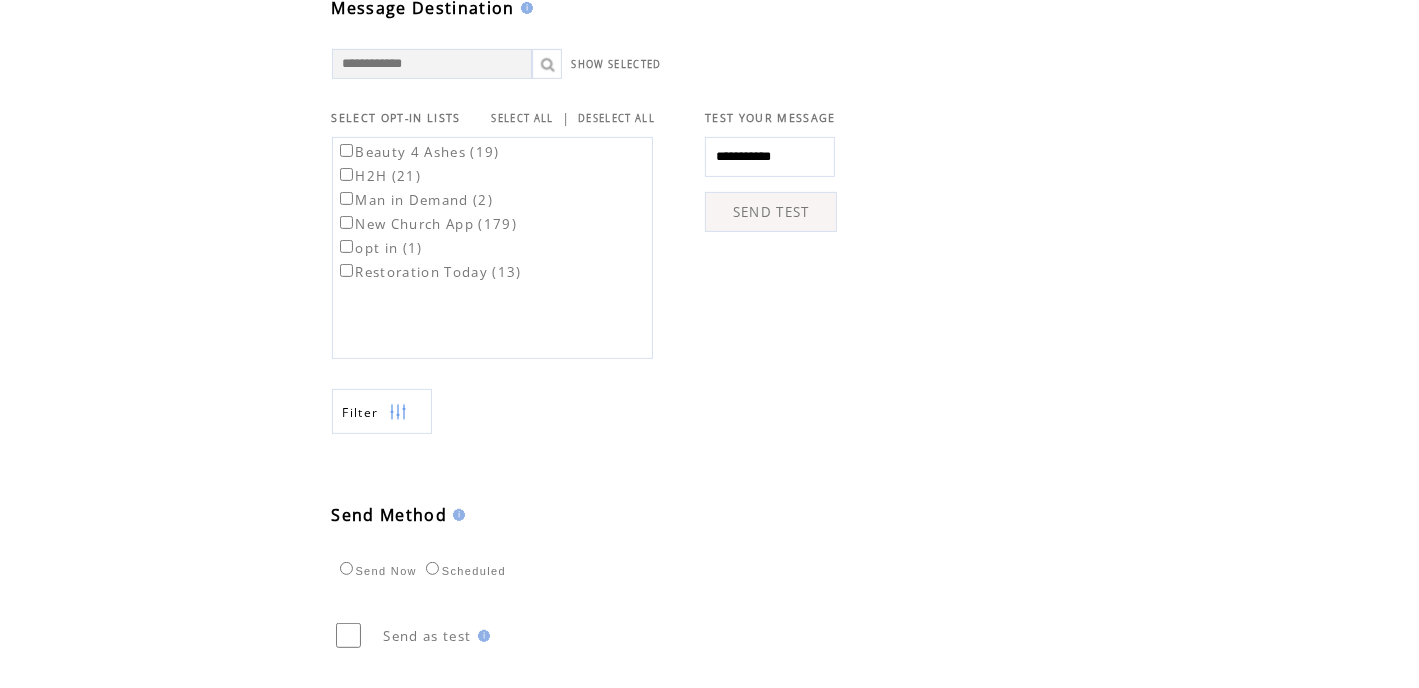 click on "SELECT ALL" at bounding box center [523, 118] 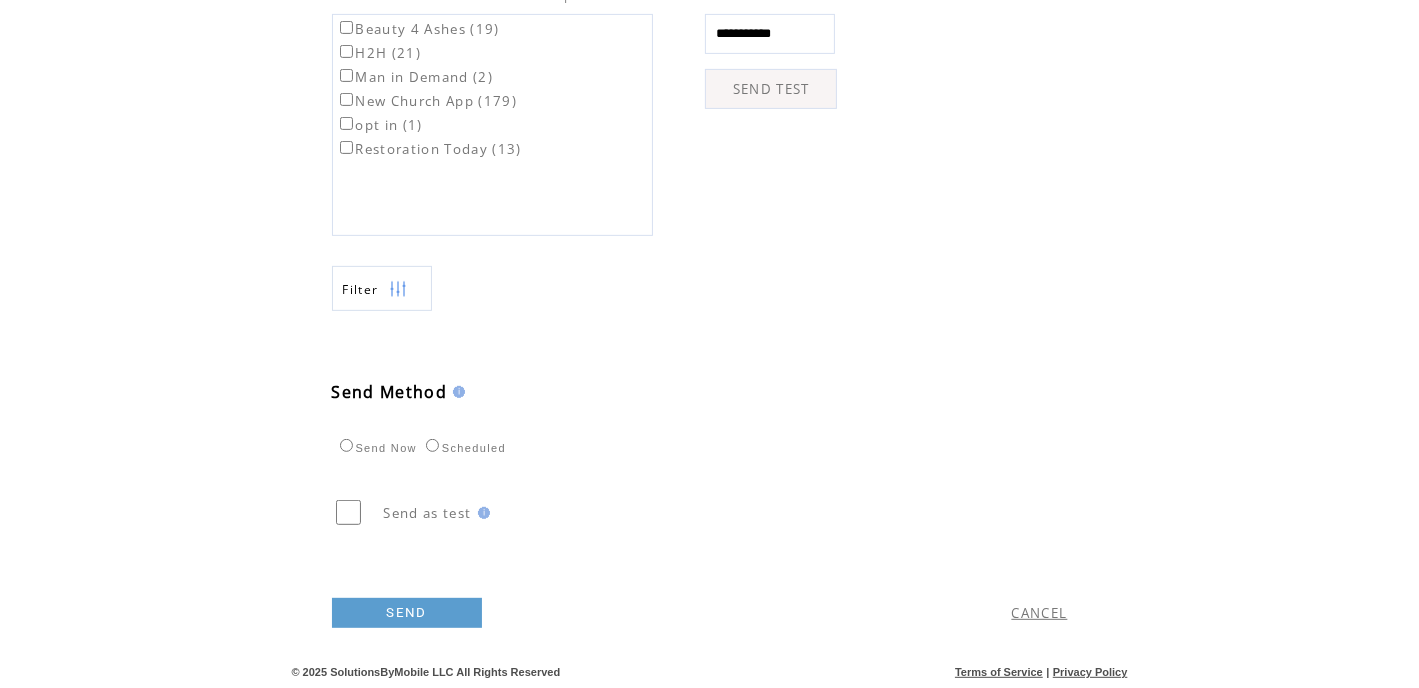 click on "SEND" at bounding box center [407, 613] 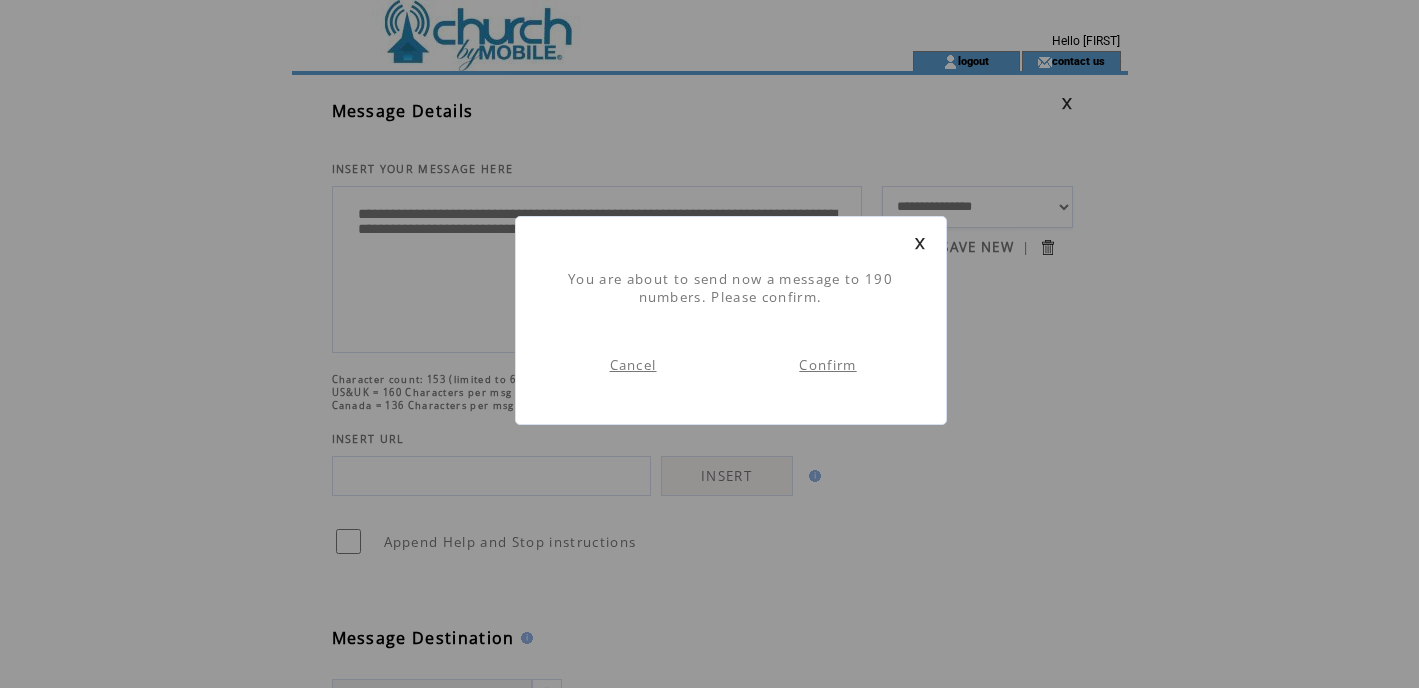 scroll, scrollTop: 0, scrollLeft: 0, axis: both 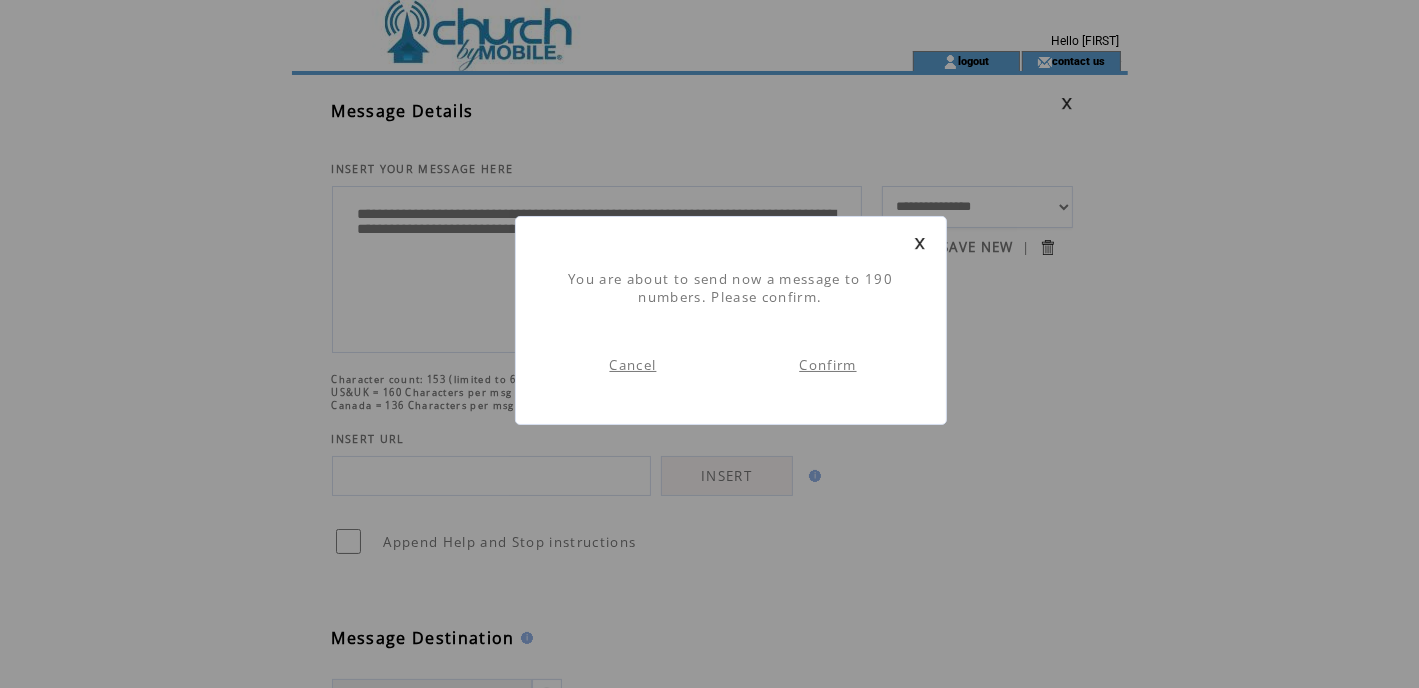 click on "Confirm" at bounding box center [827, 365] 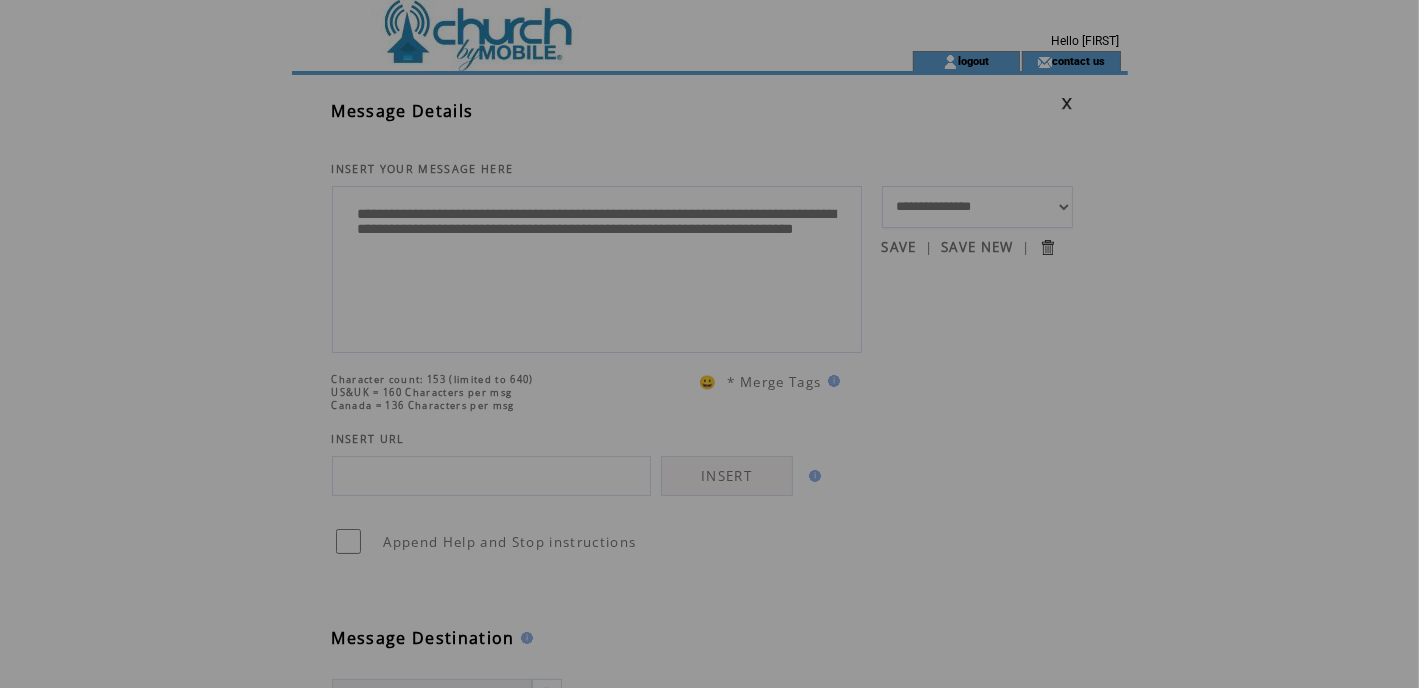 scroll, scrollTop: 0, scrollLeft: 0, axis: both 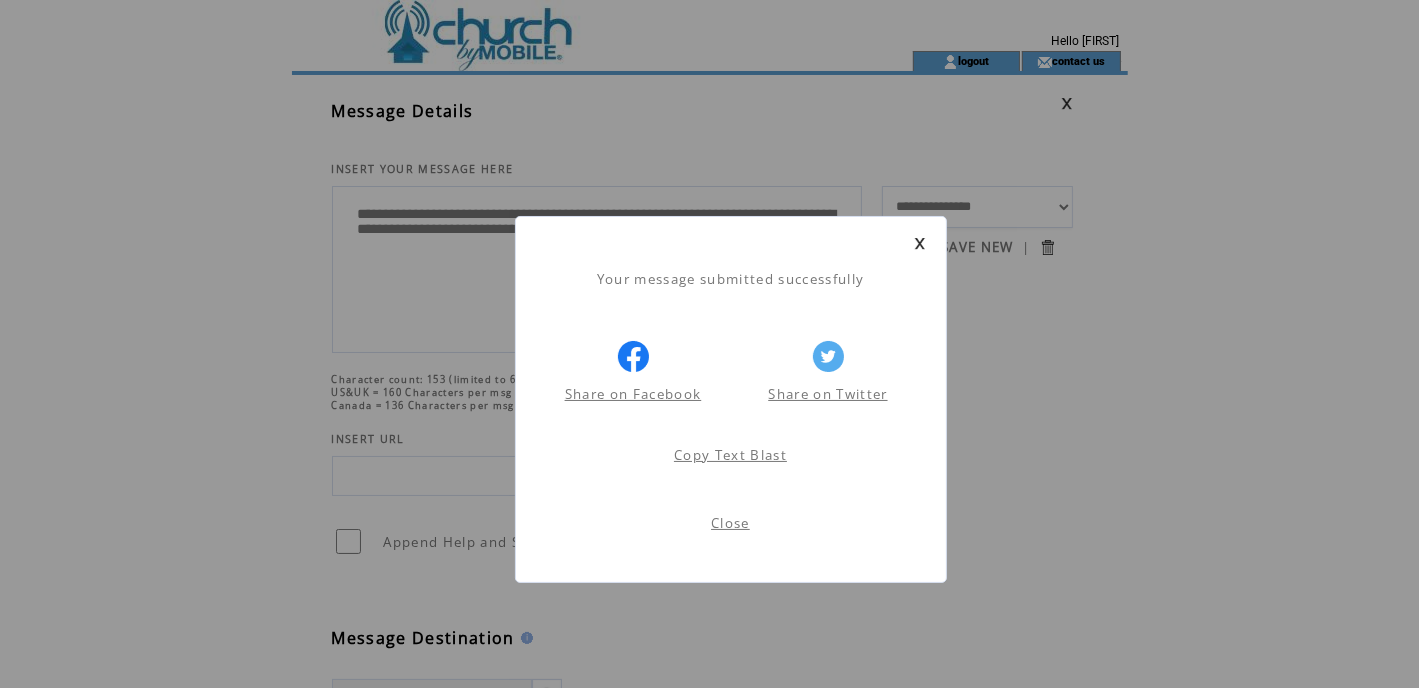 click on "Close" at bounding box center [730, 523] 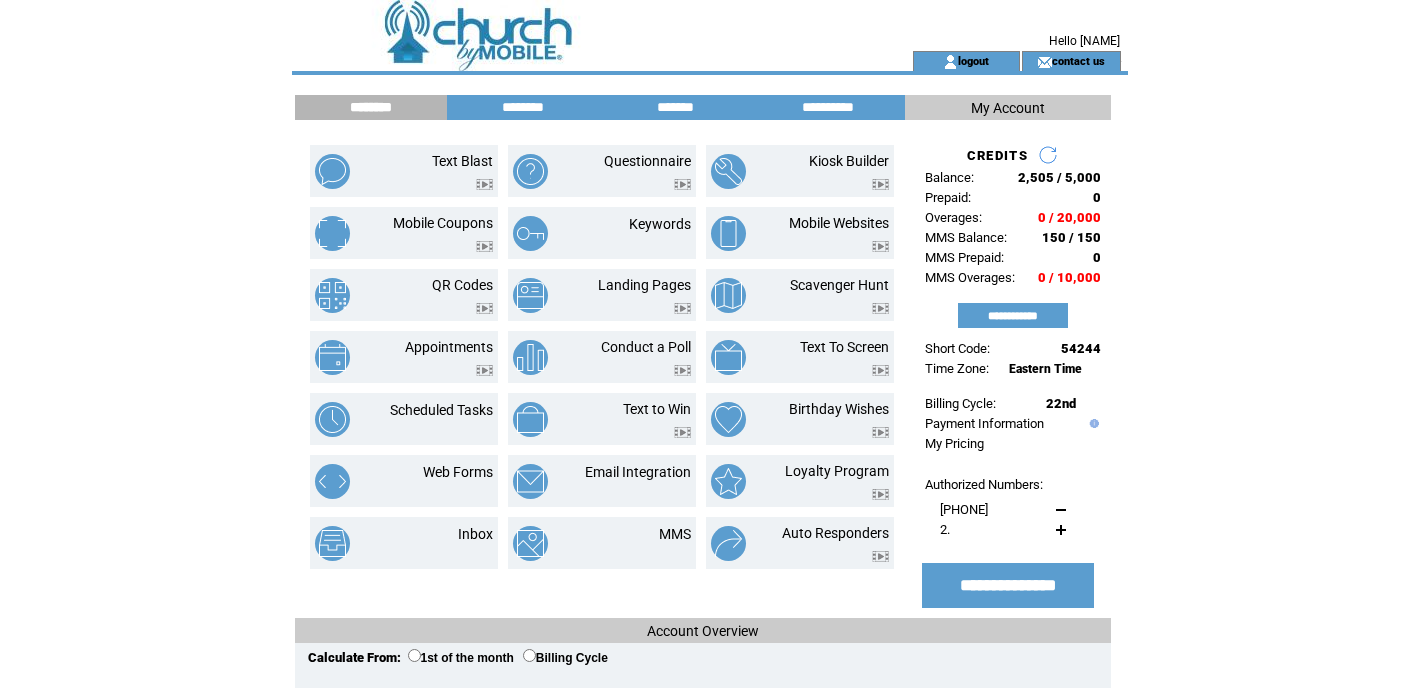 scroll, scrollTop: 0, scrollLeft: 0, axis: both 